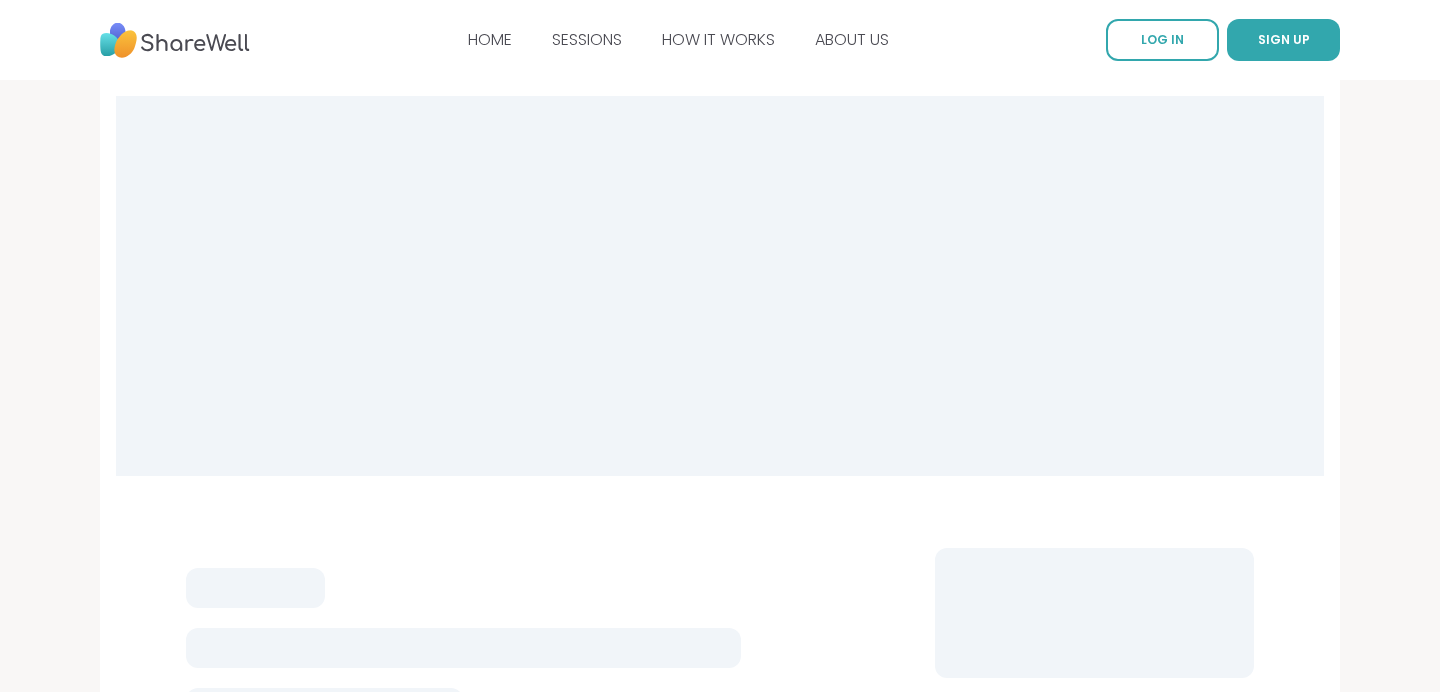 scroll, scrollTop: 0, scrollLeft: 0, axis: both 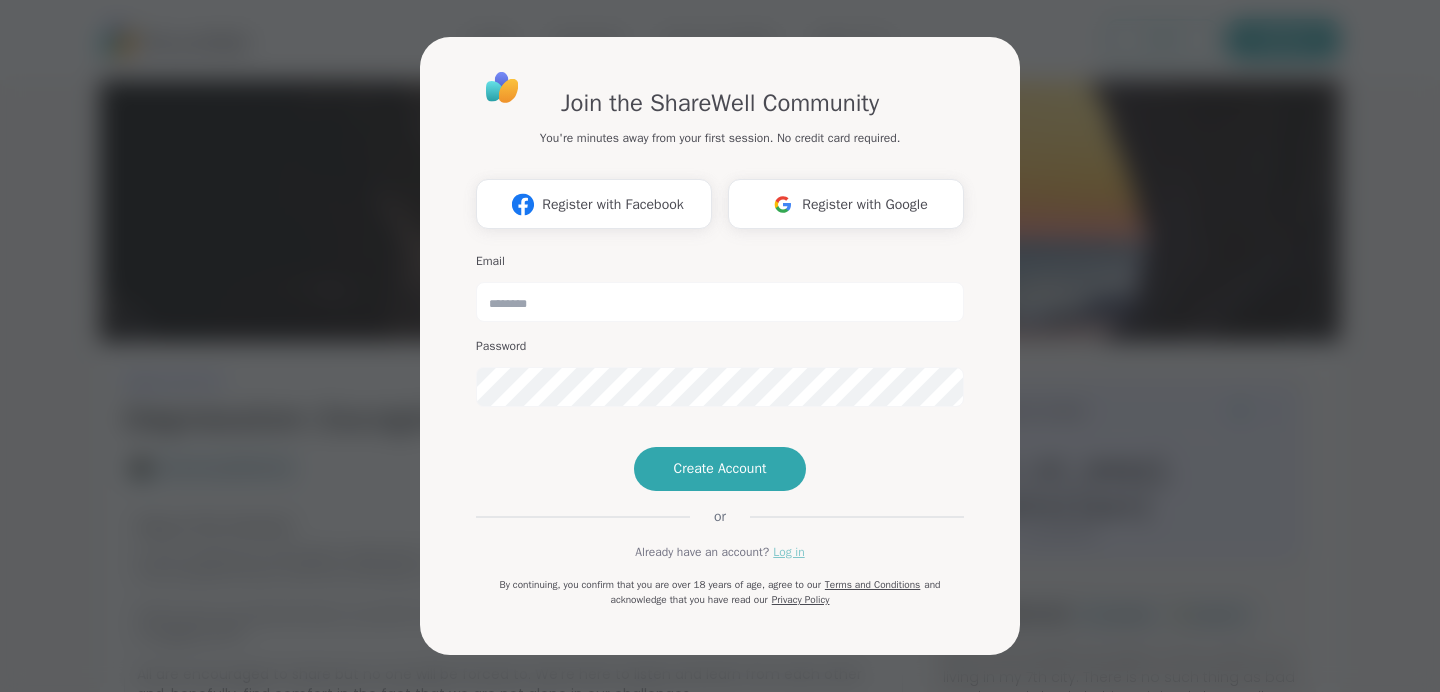 click on "Log in" at bounding box center [788, 552] 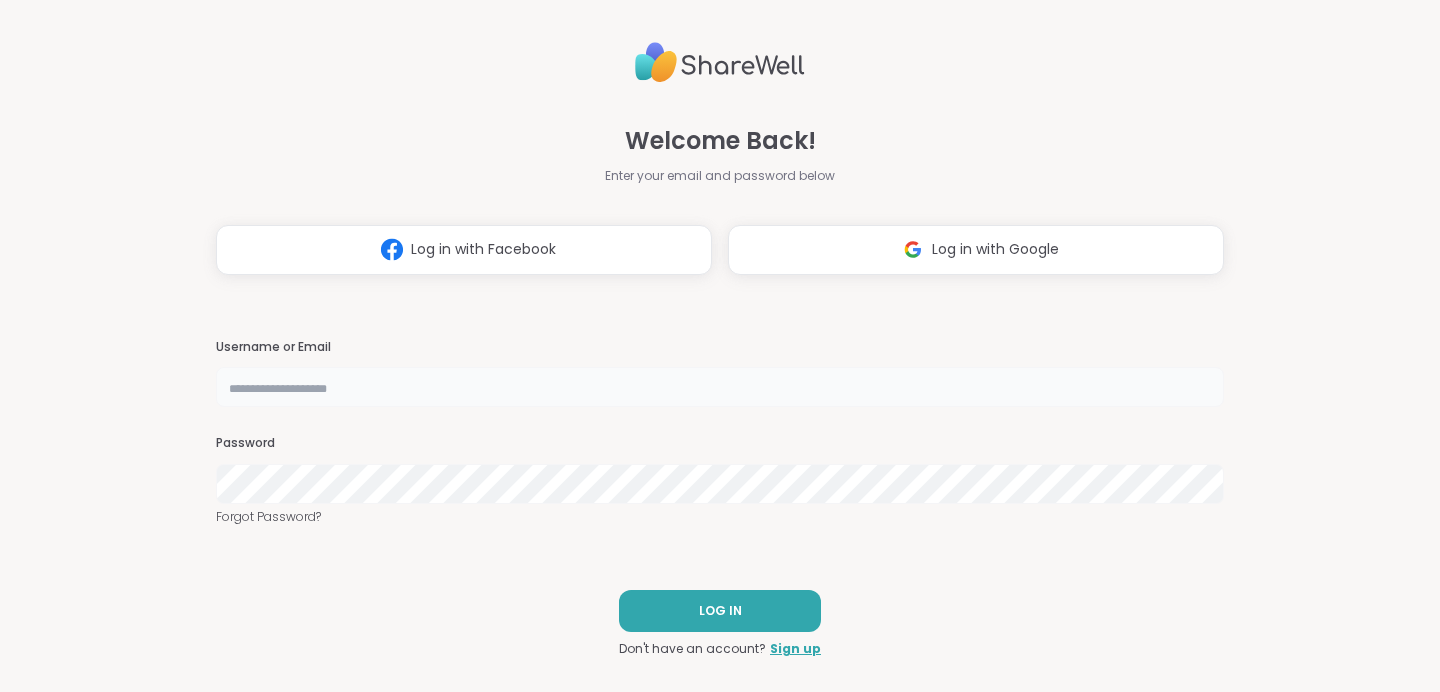 click at bounding box center [720, 387] 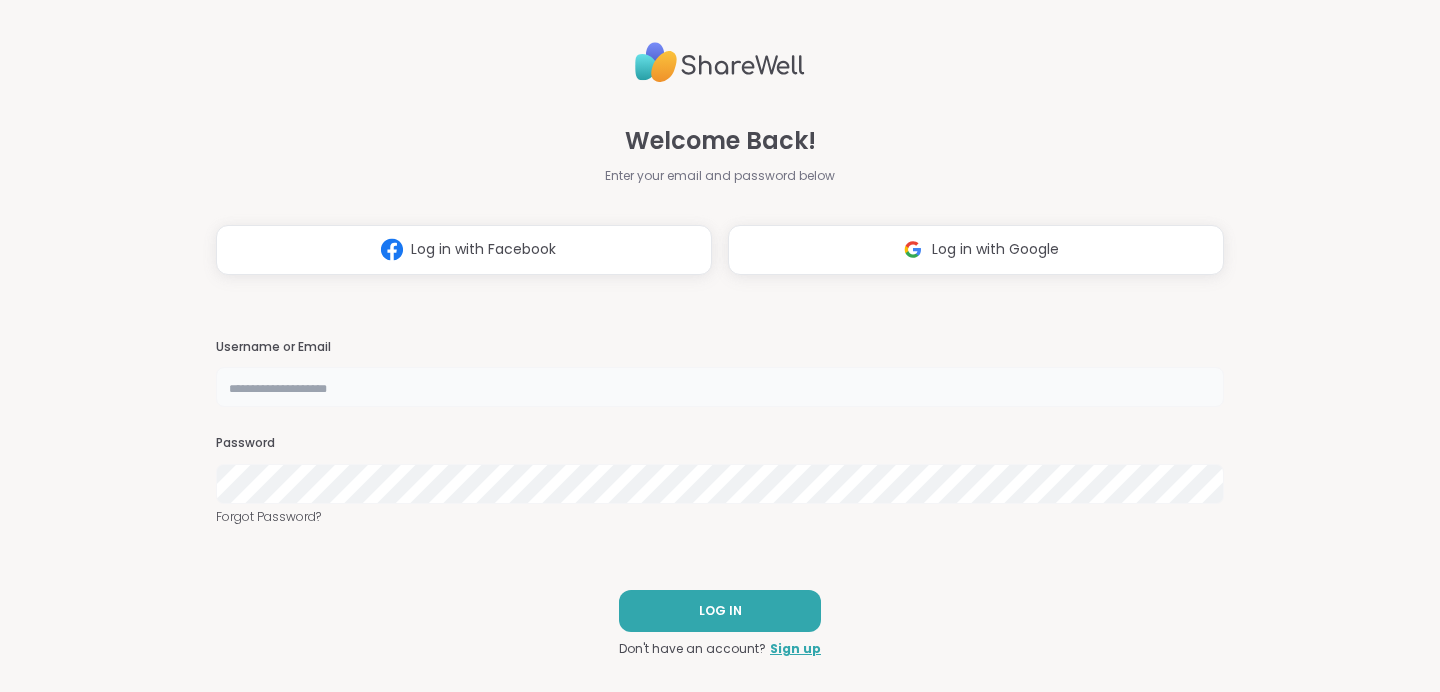 type on "********" 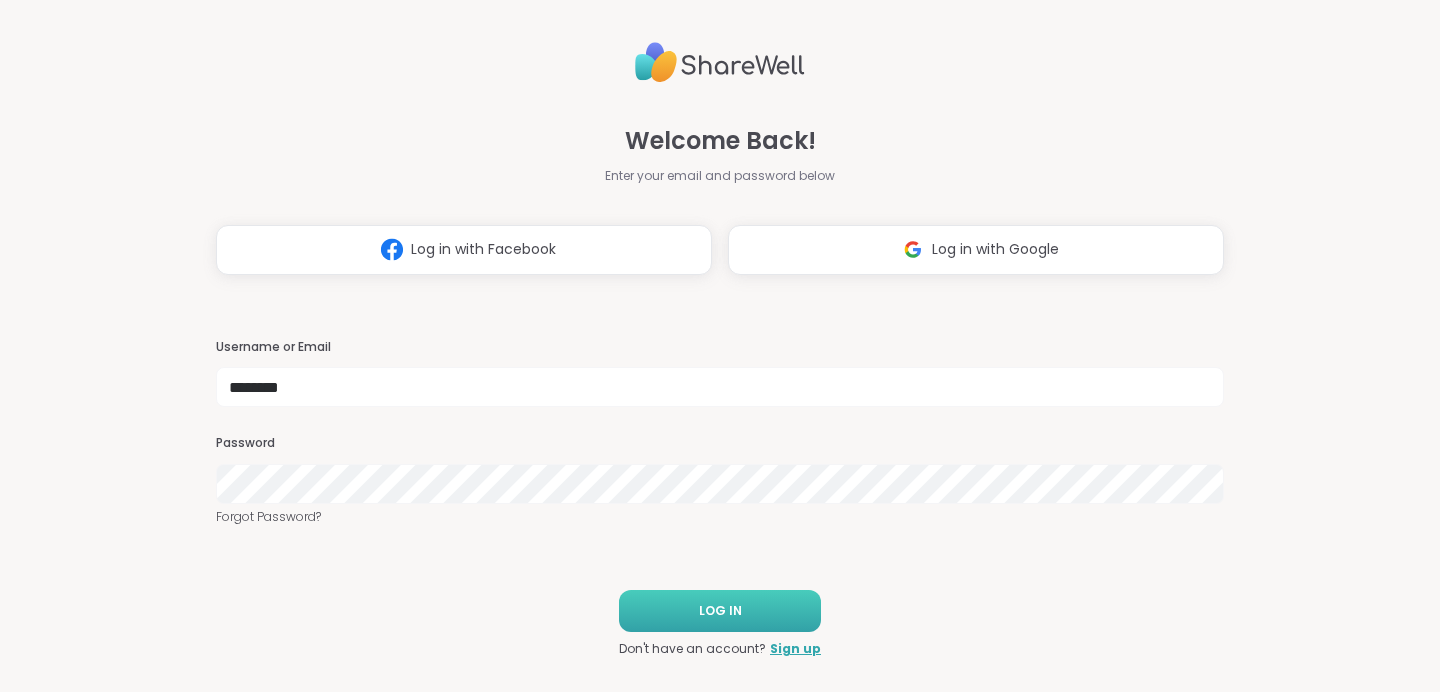 click on "LOG IN" at bounding box center (720, 611) 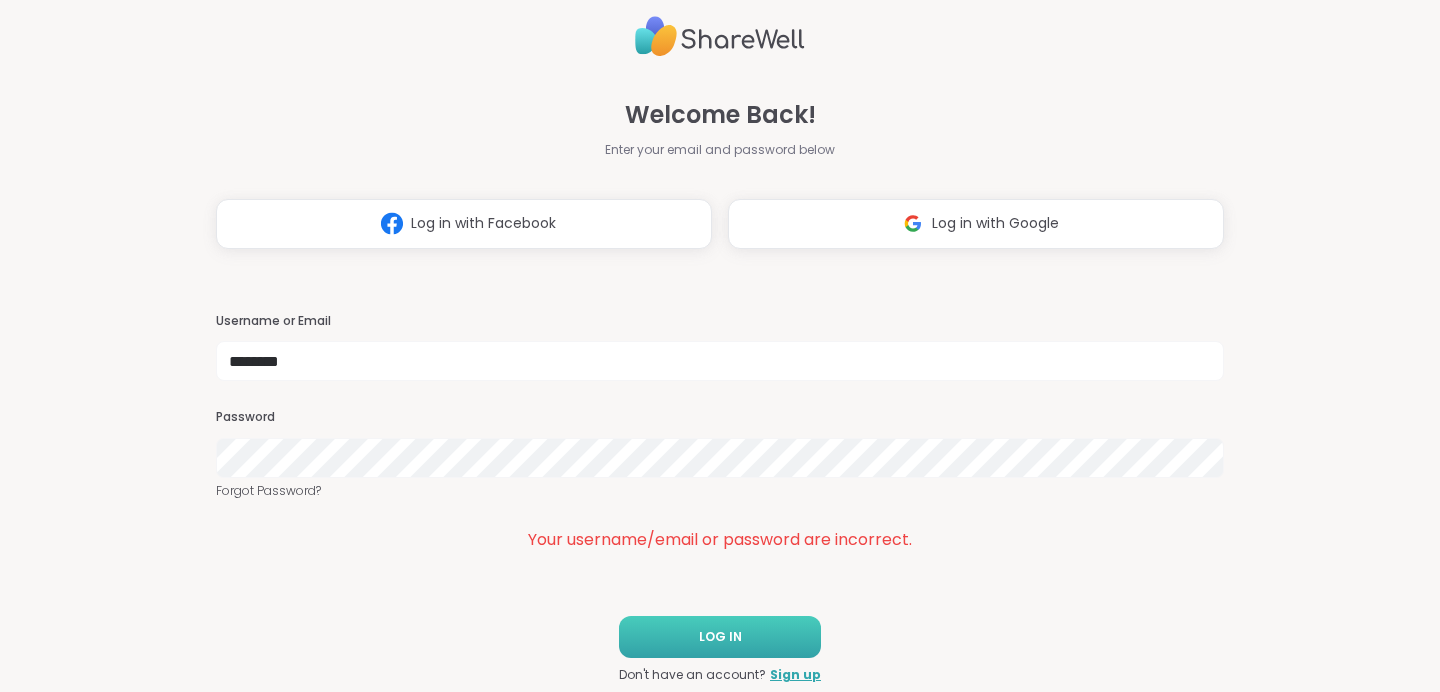click on "LOG IN" at bounding box center (720, 637) 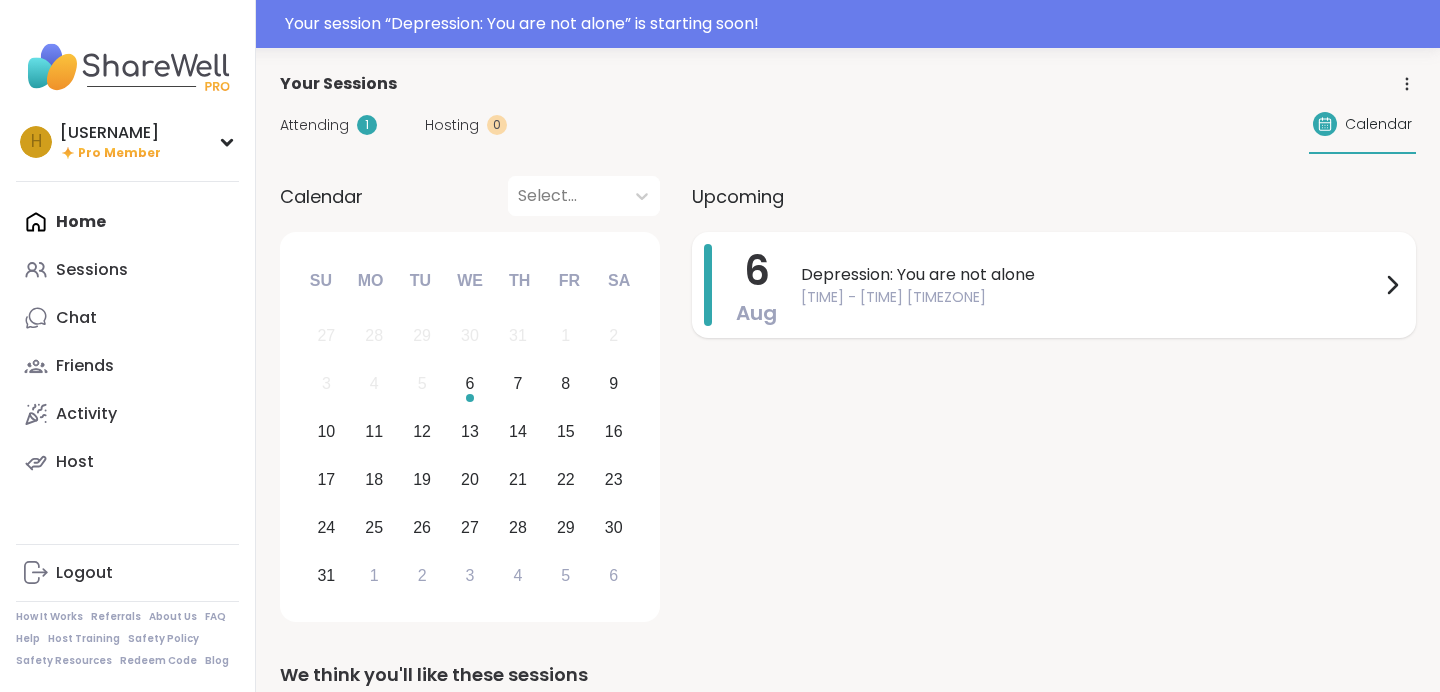 click on "6 Aug Depression: You are not alone 1:30PM - 2:30PM EDT" at bounding box center (1054, 285) 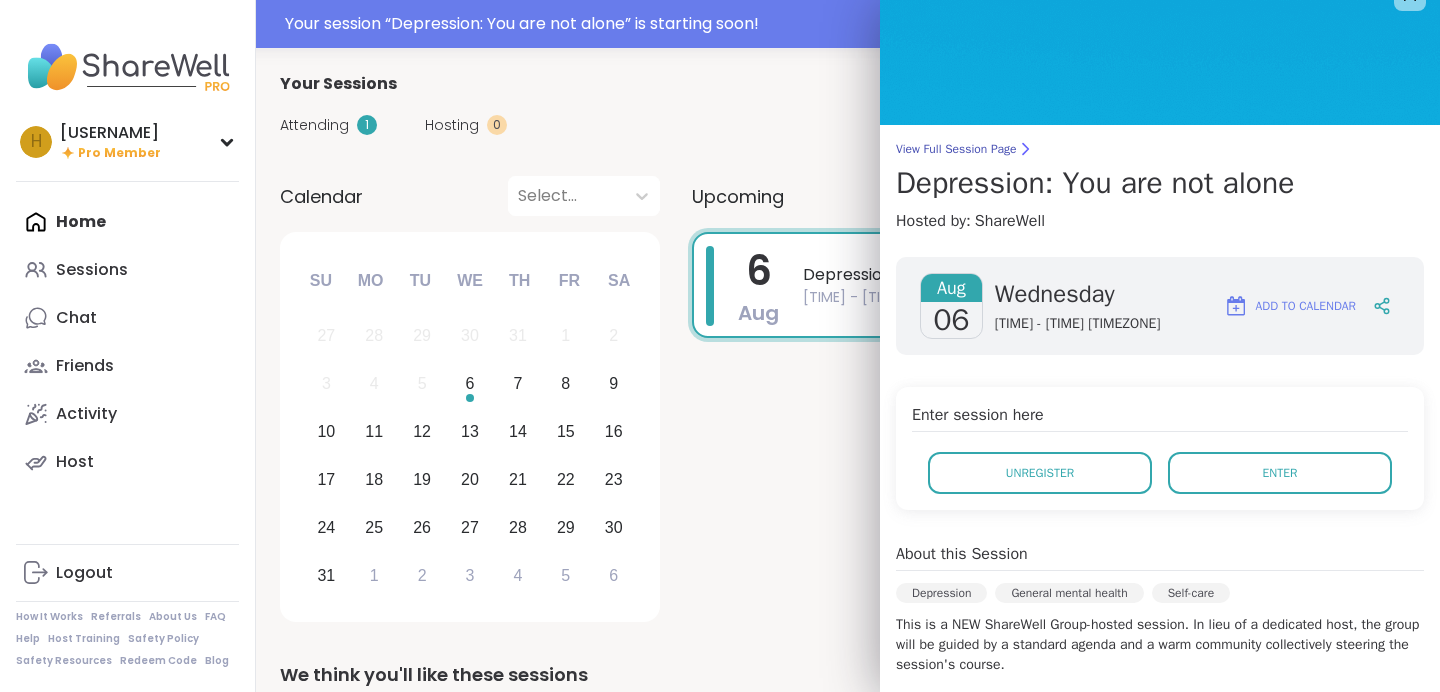 scroll, scrollTop: 39, scrollLeft: 0, axis: vertical 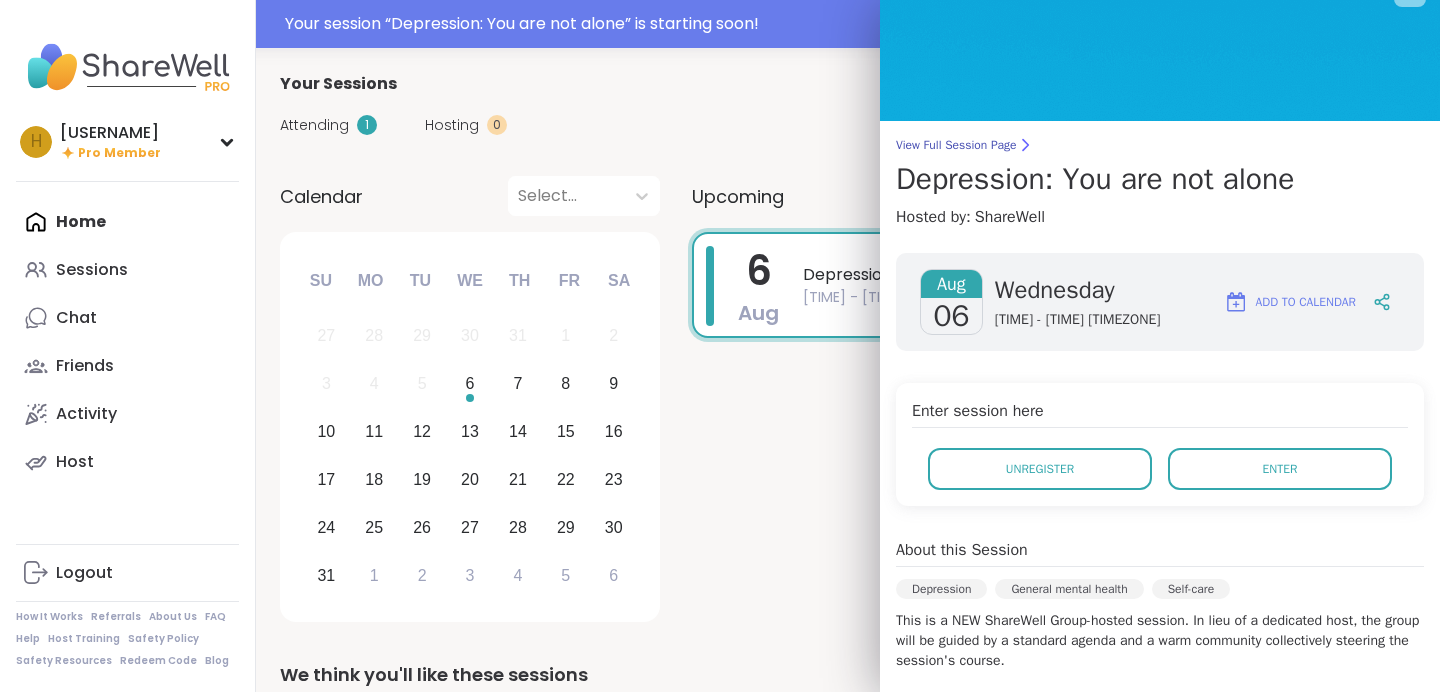 click on "Enter session here" at bounding box center (1160, 413) 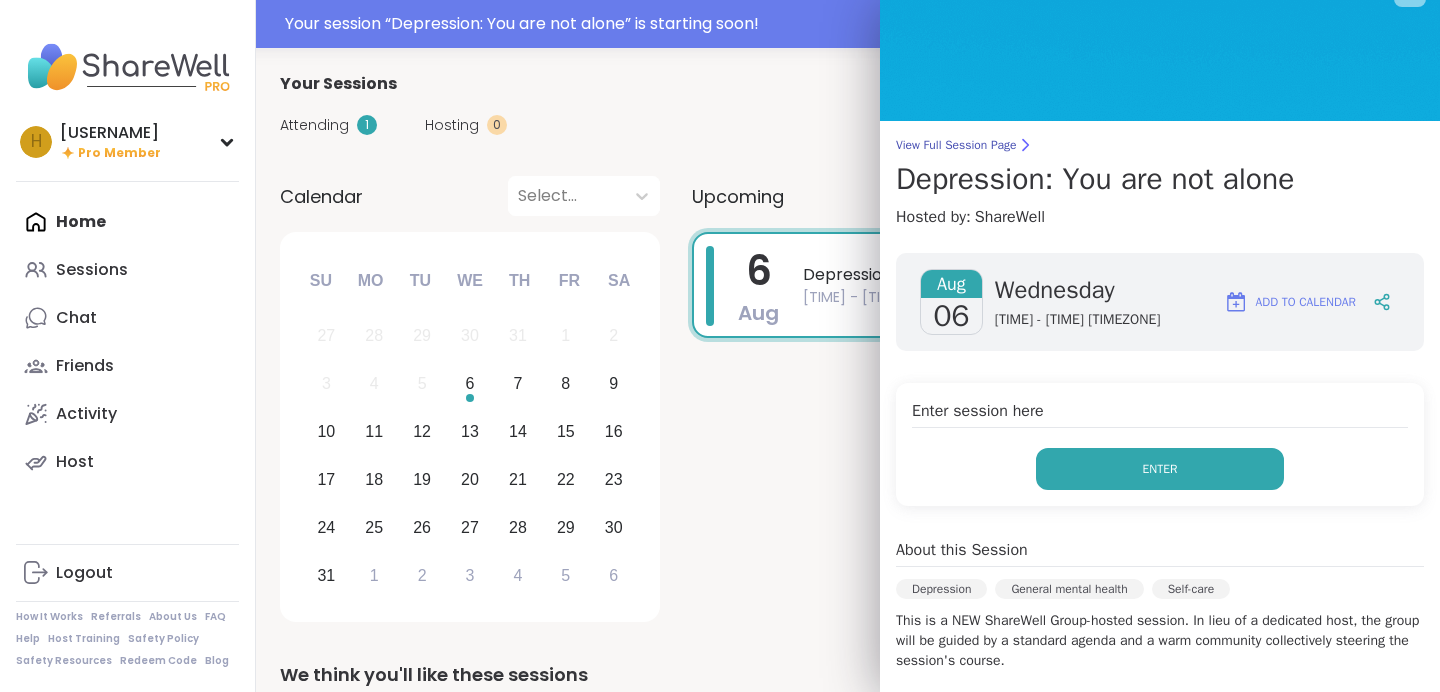 click on "Enter" at bounding box center [1160, 469] 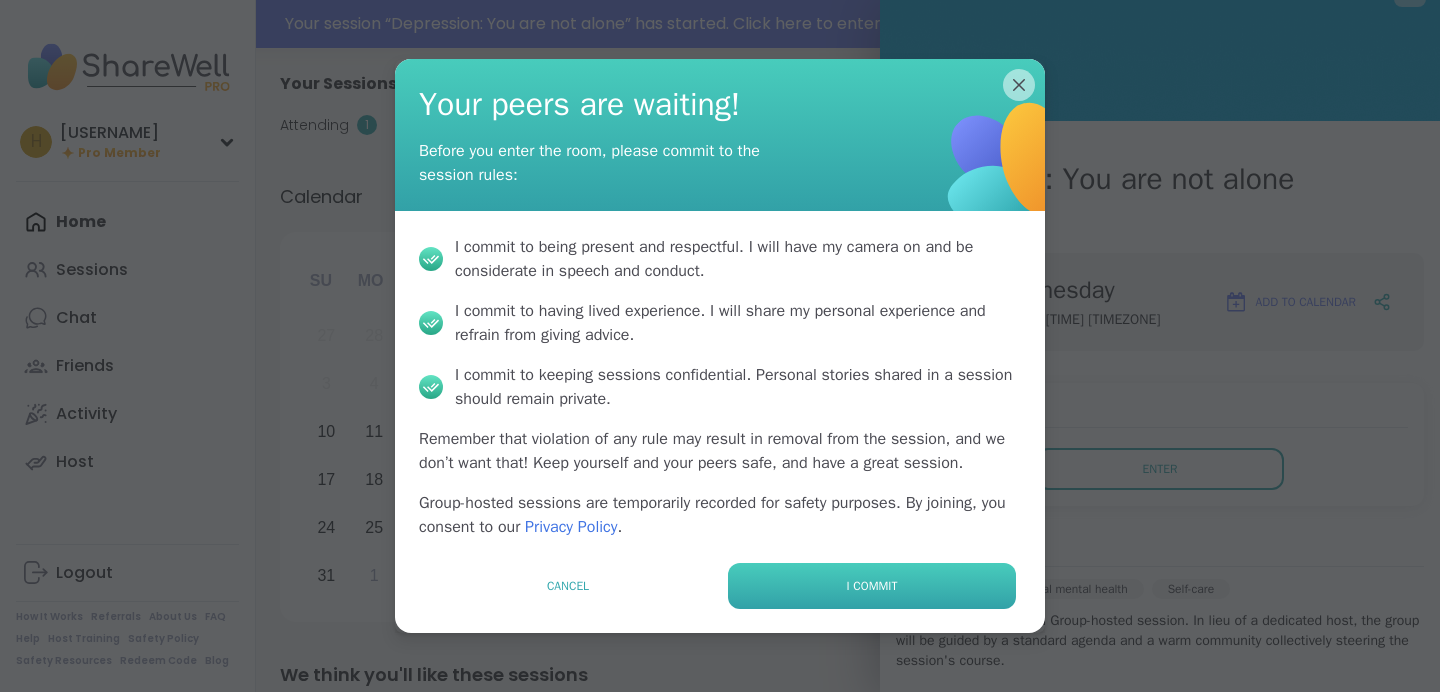 click on "I commit" at bounding box center [872, 586] 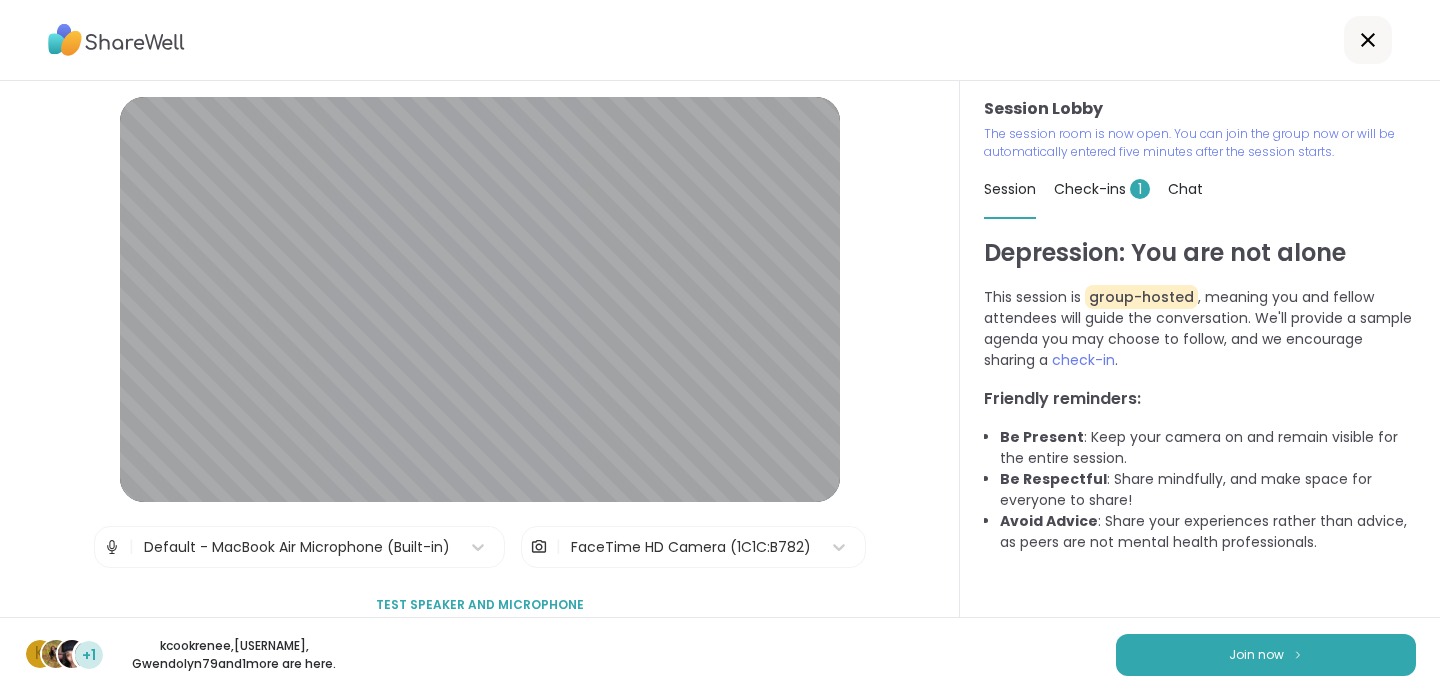 click on "Check-ins 1" at bounding box center (1102, 189) 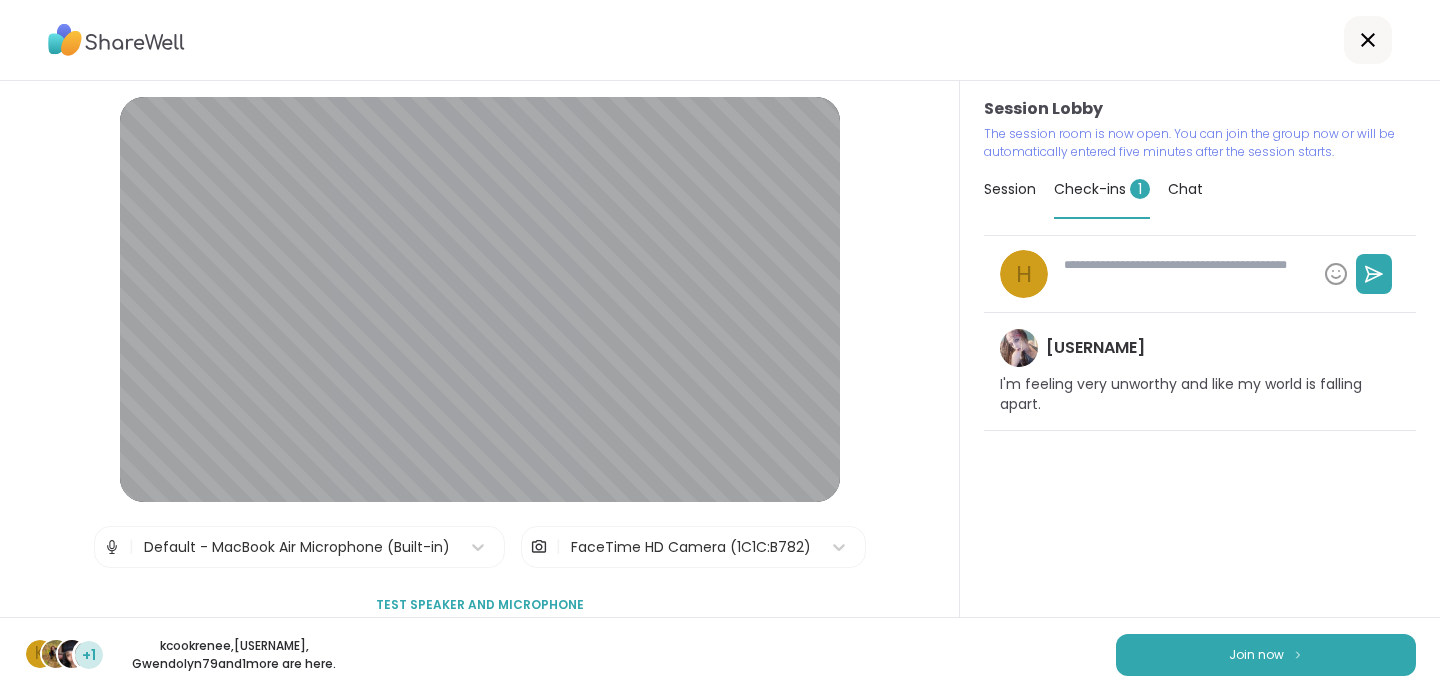 type on "*" 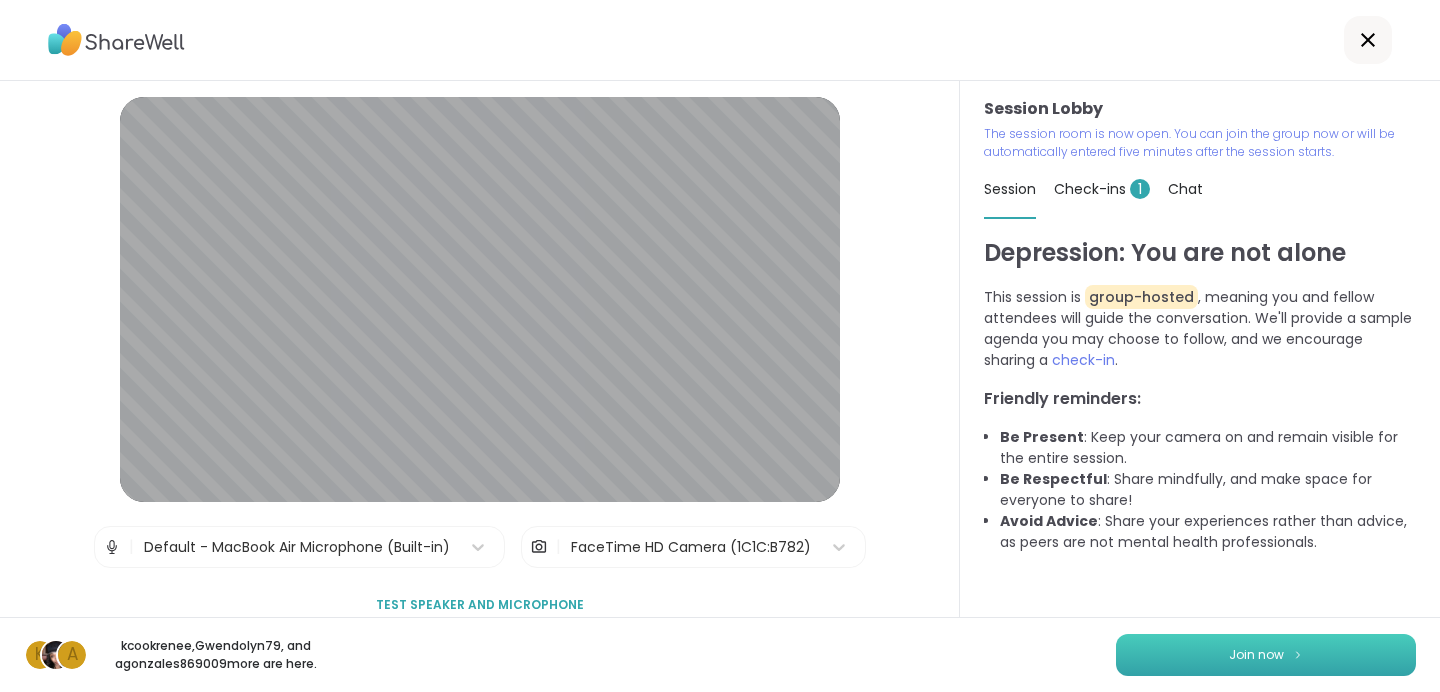 click on "Join now" at bounding box center (1256, 655) 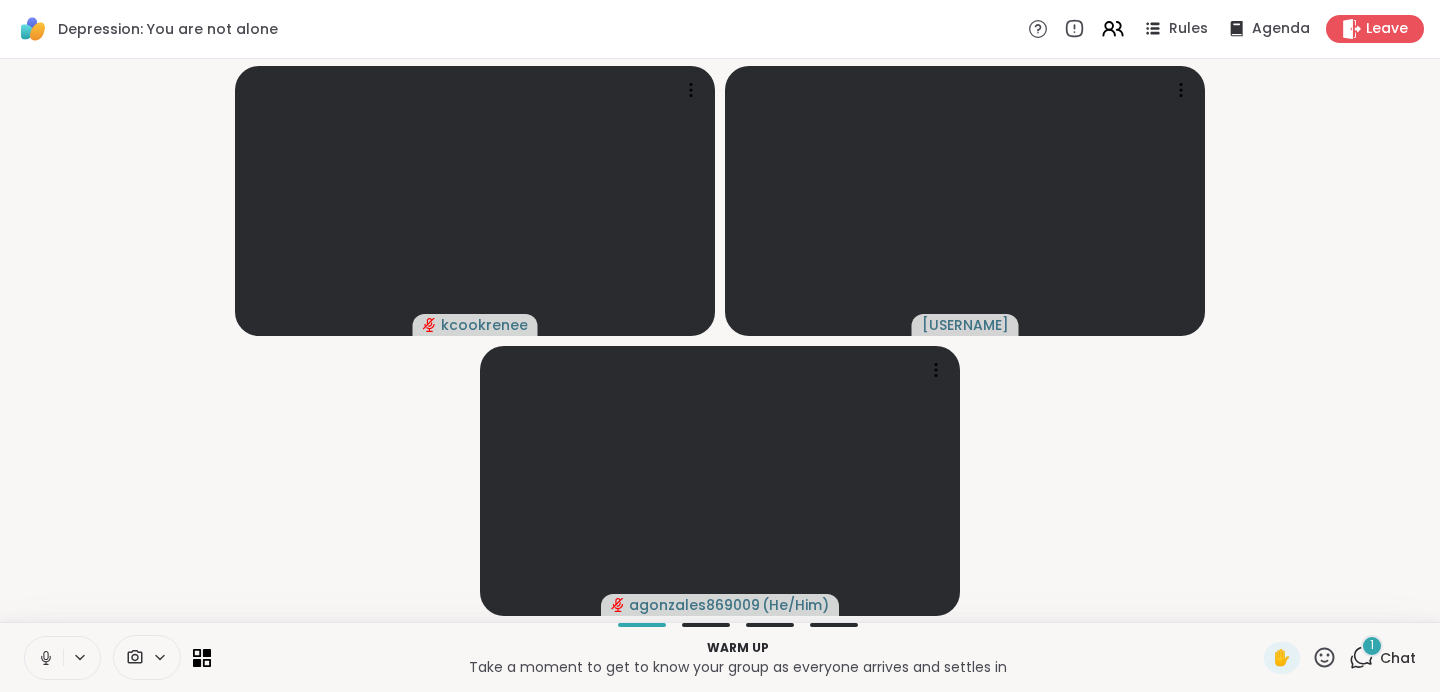 click at bounding box center [44, 658] 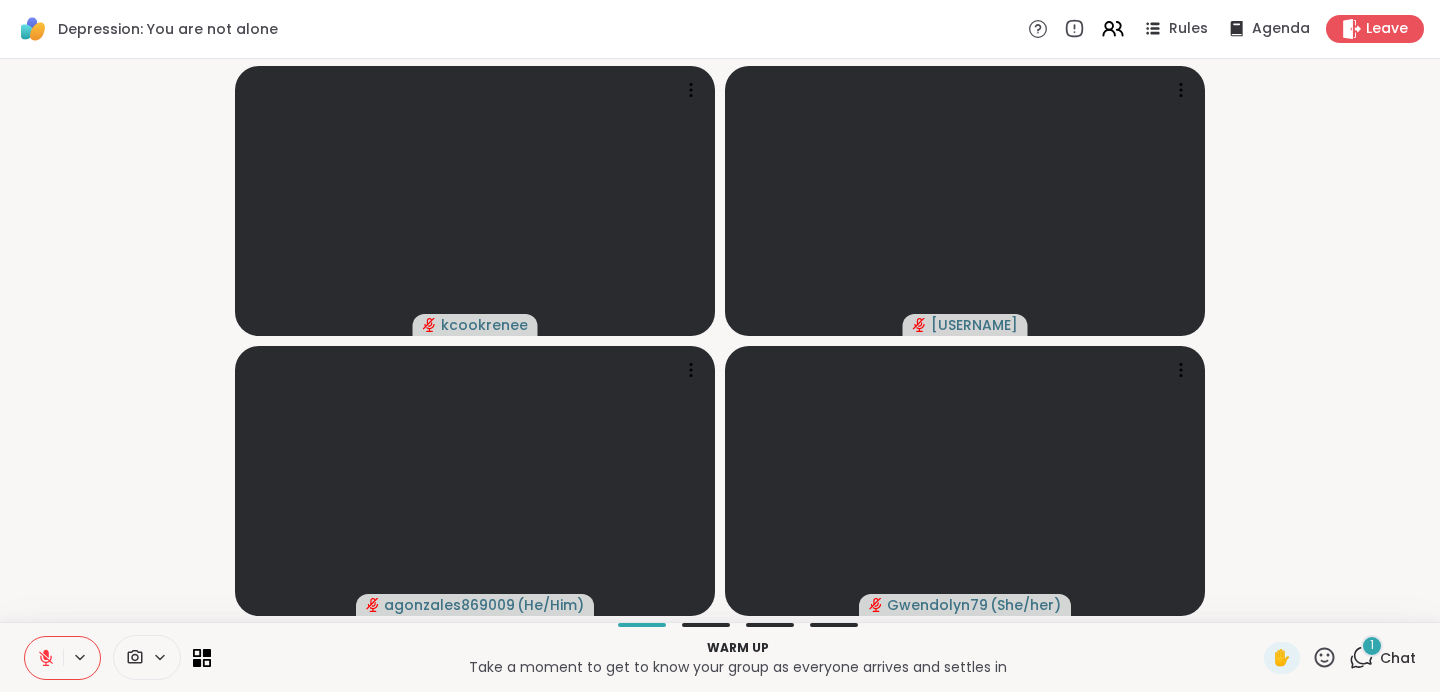 click 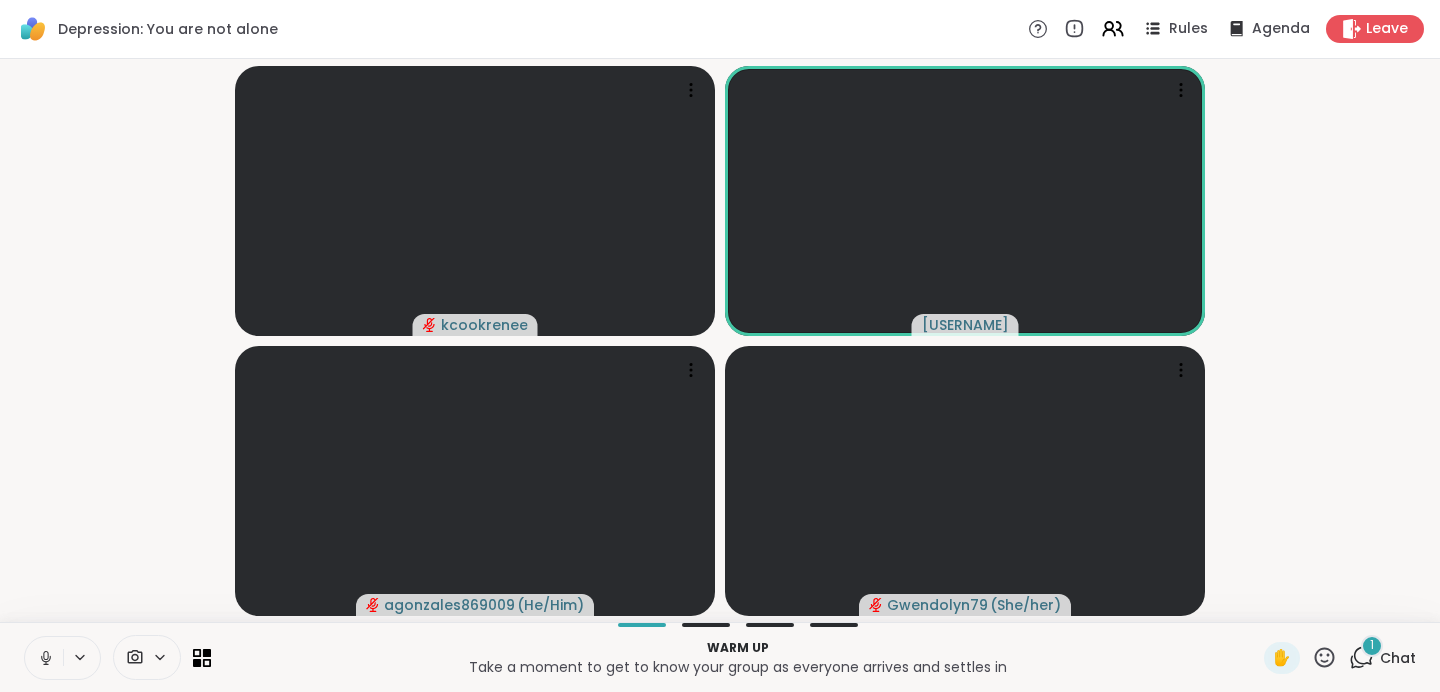 click 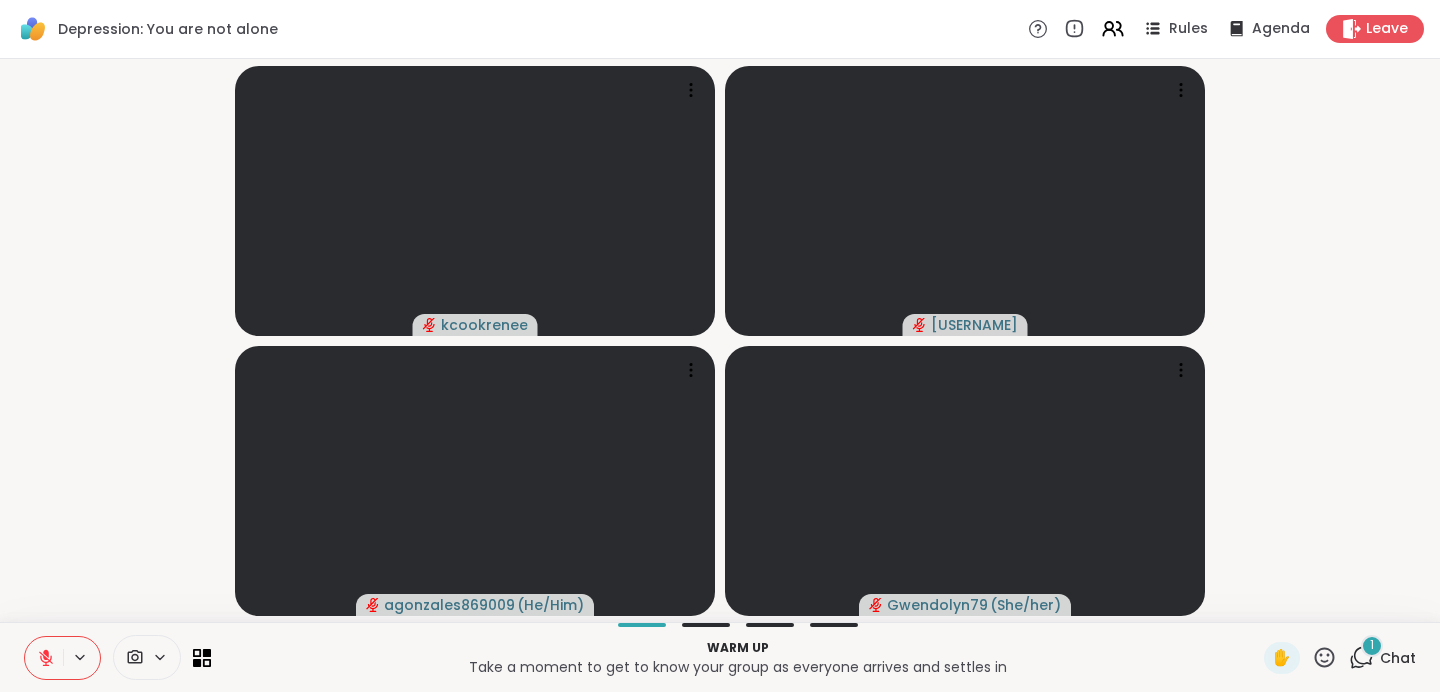 click on "1" at bounding box center (1372, 646) 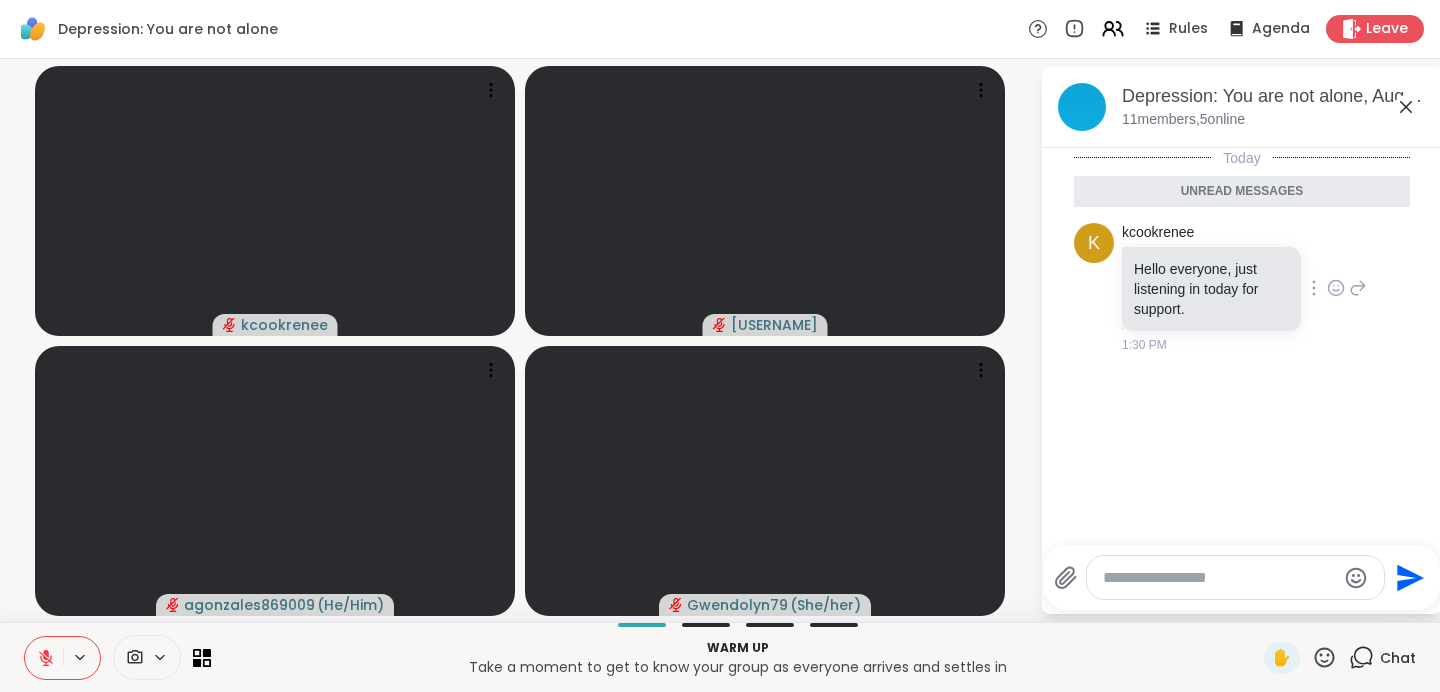 click on "Hello everyone, just listening in today for support." at bounding box center (1211, 289) 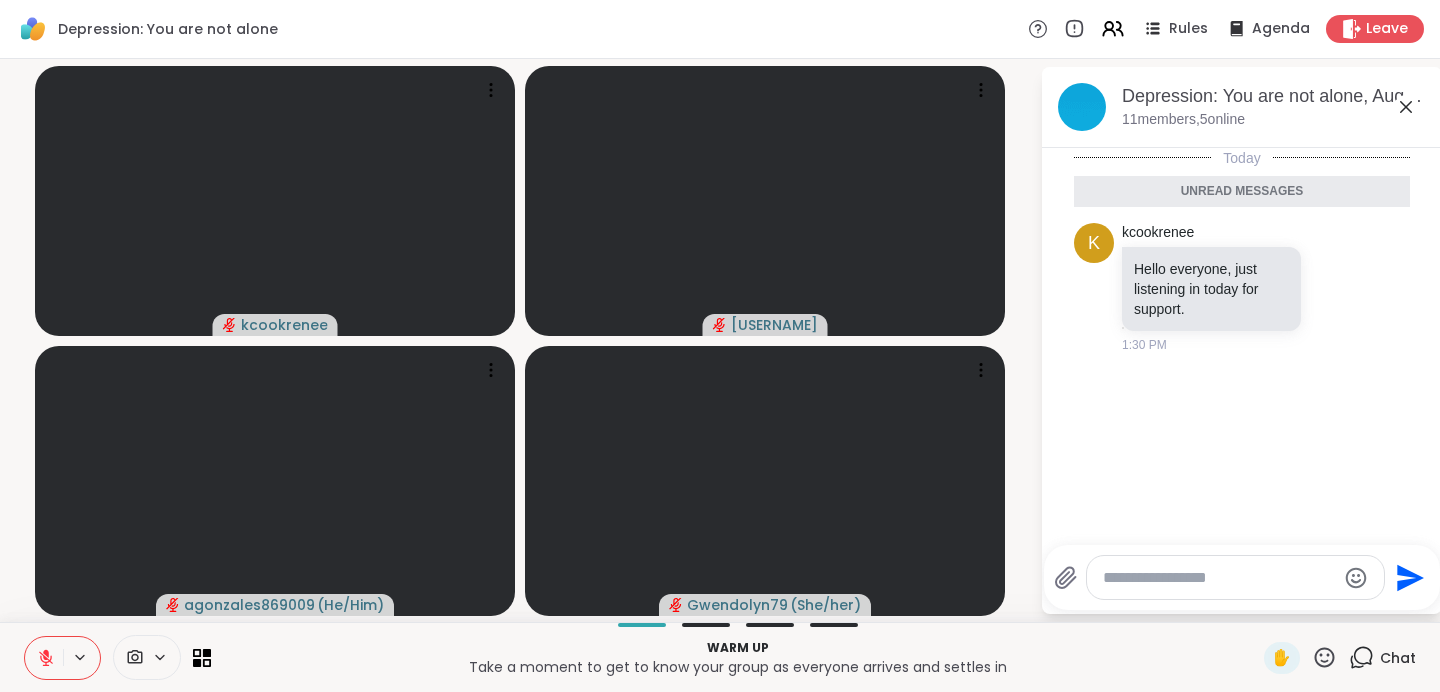 click 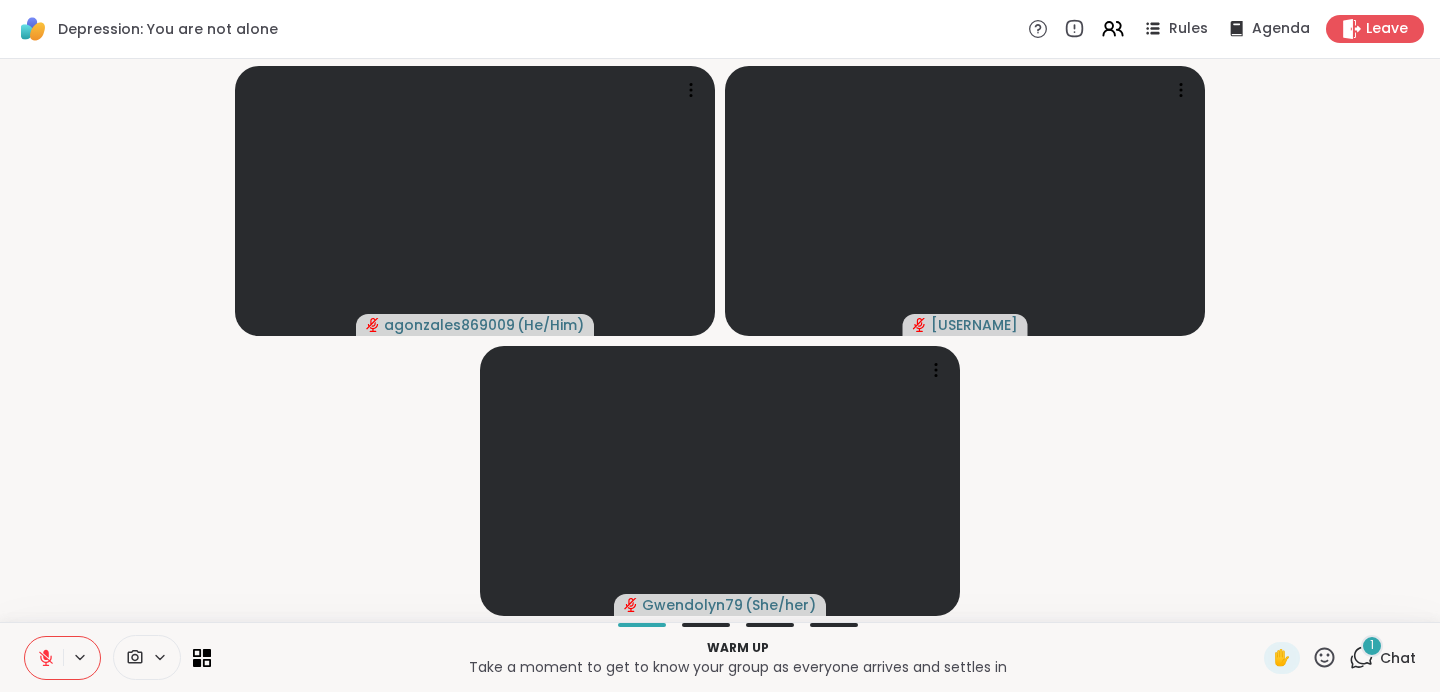 click on "agonzales869009 ( He/Him ) Hailee24 Gwendolyn79 ( She/her )" at bounding box center (720, 340) 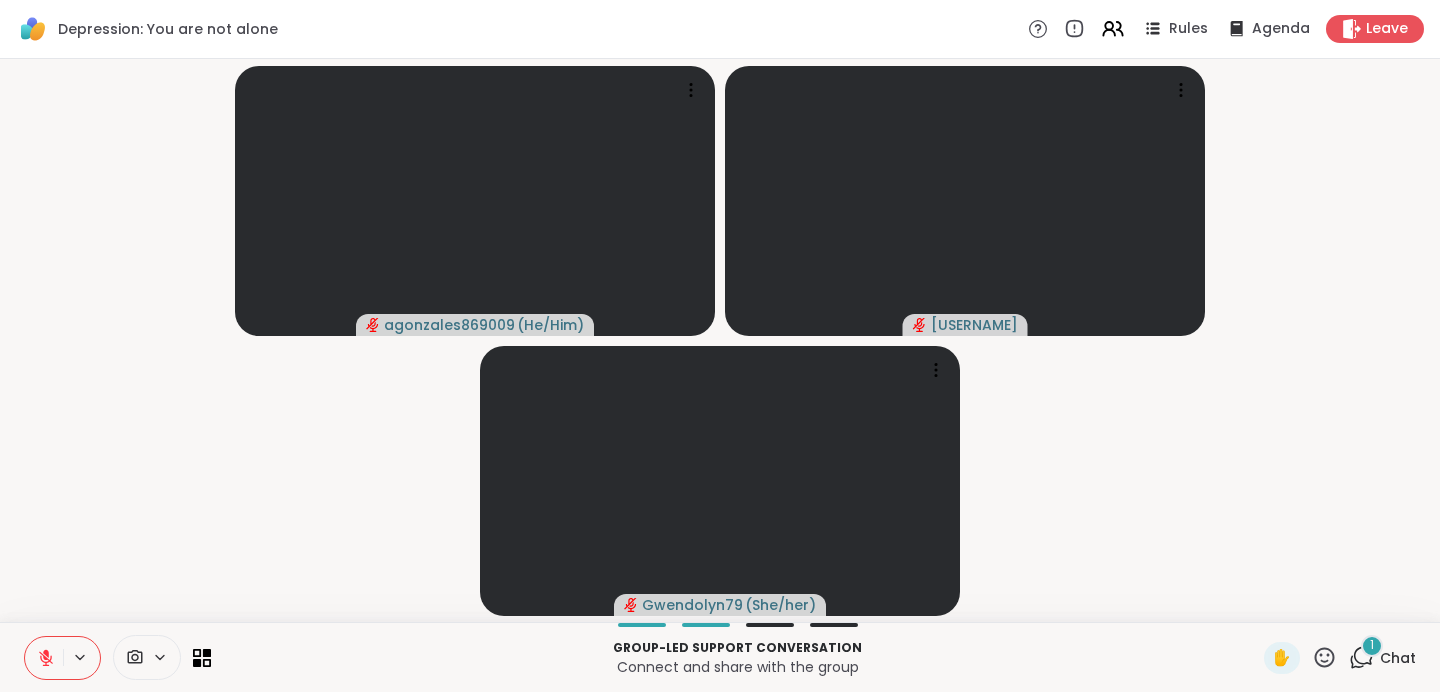 click on "agonzales869009 ( He/Him ) Hailee24 Gwendolyn79 ( She/her )" at bounding box center (720, 340) 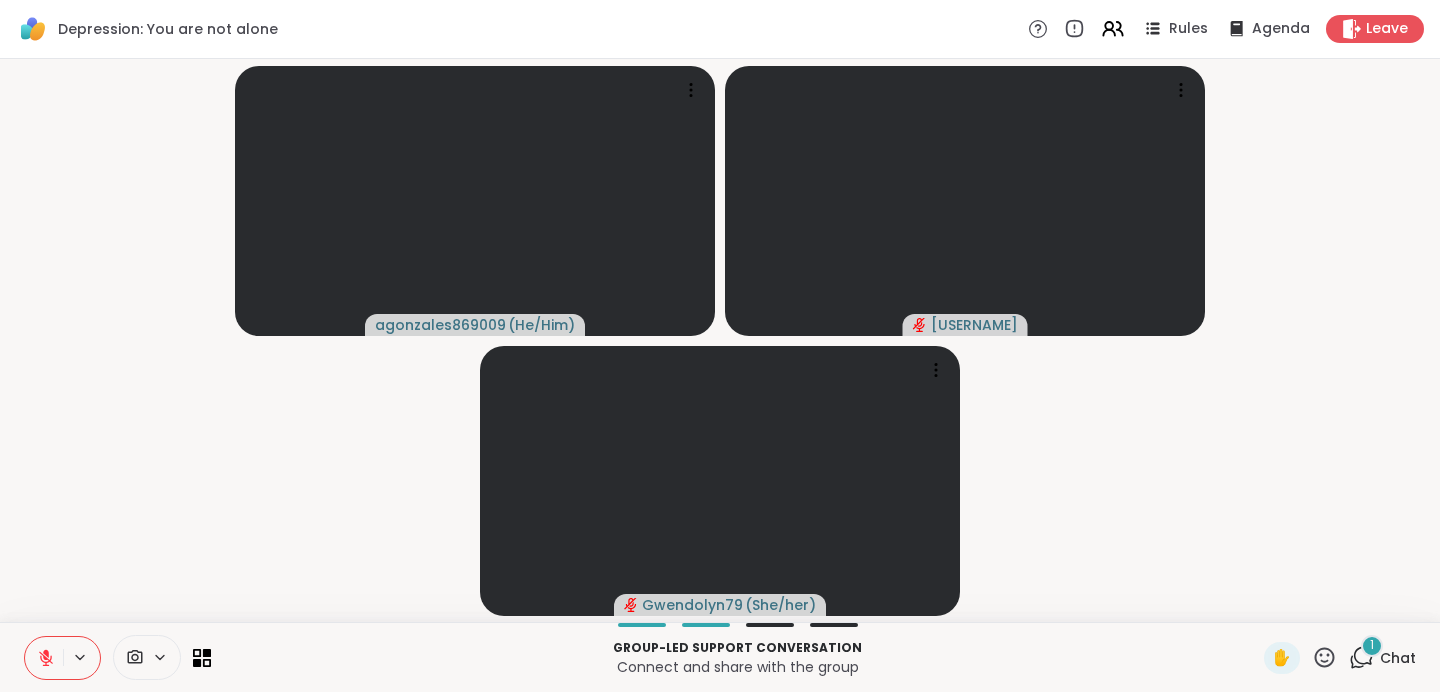 click 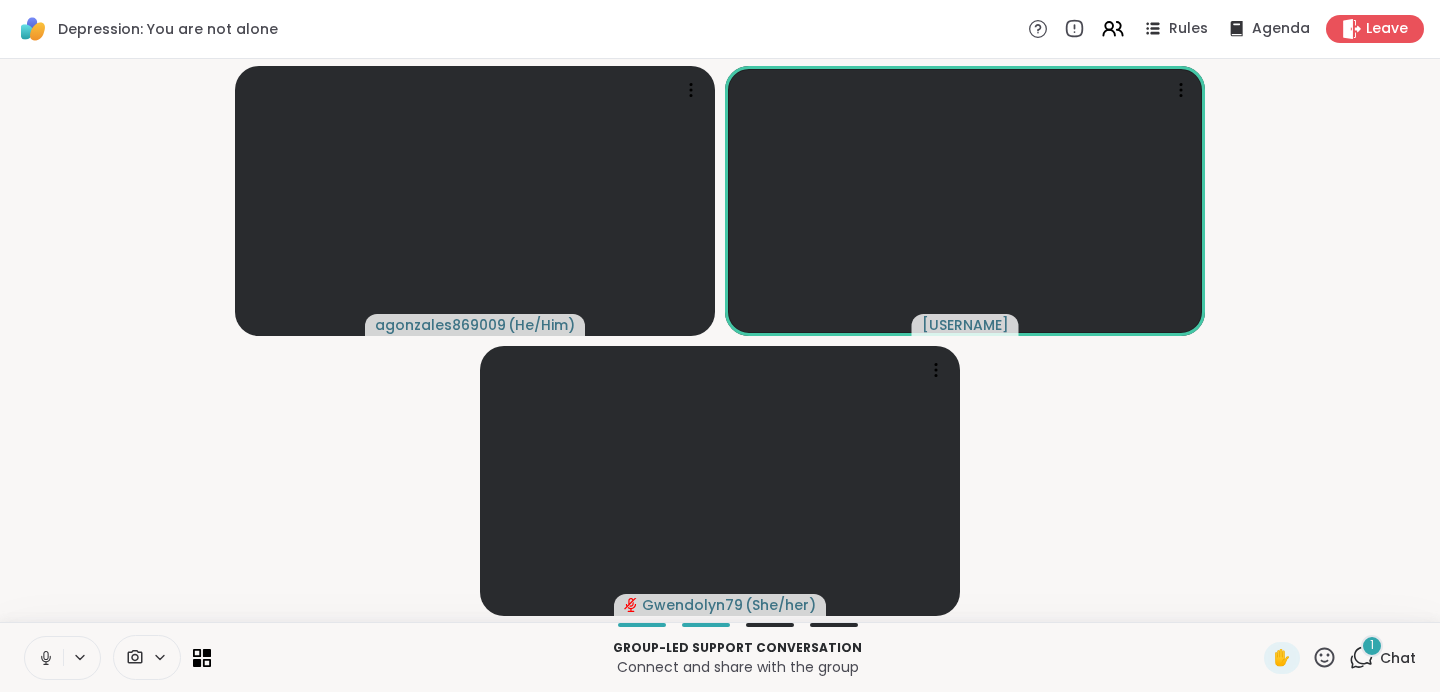 click at bounding box center [44, 658] 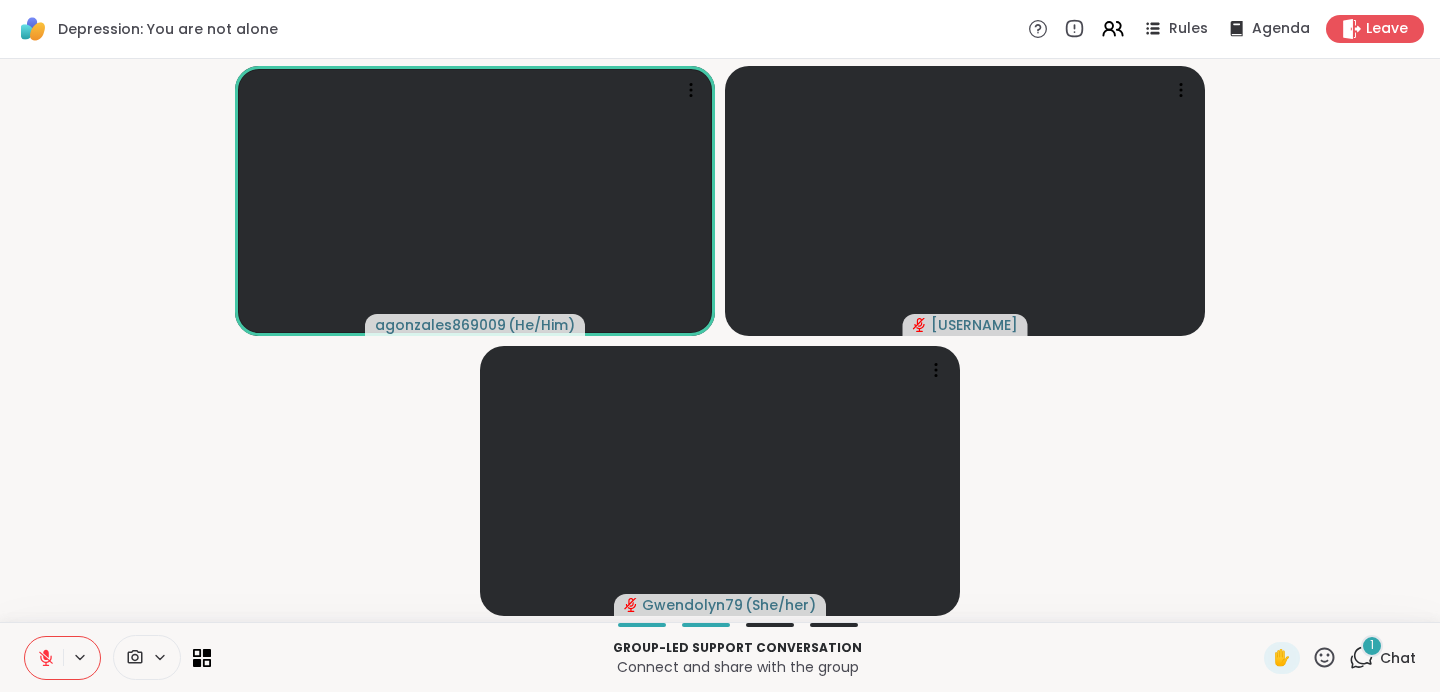 click 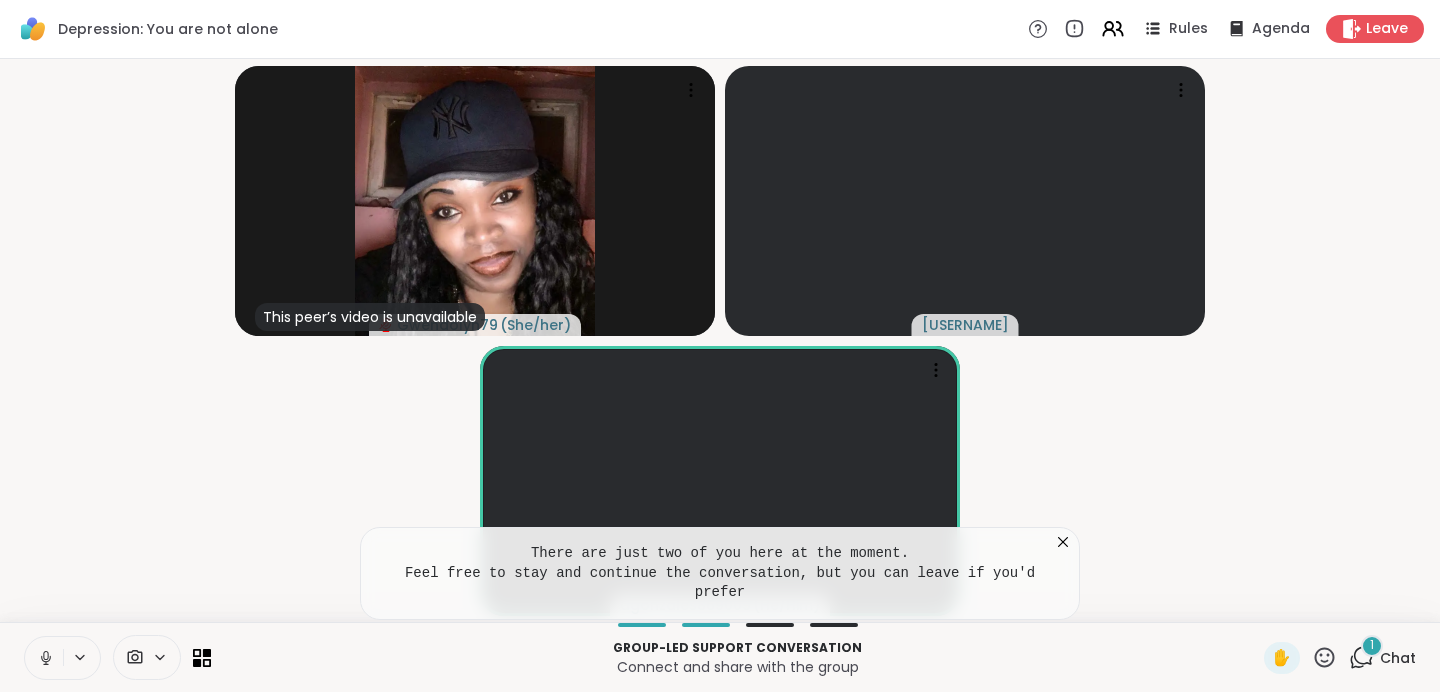 click 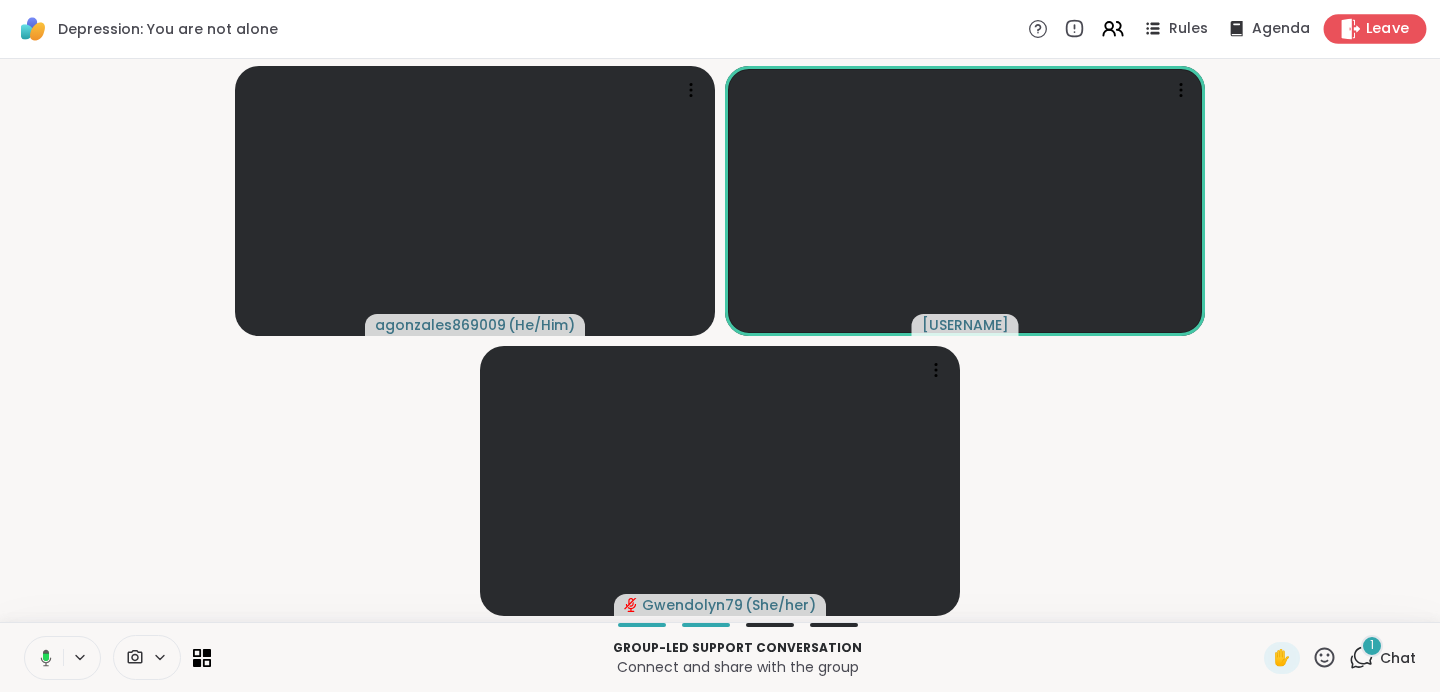 click 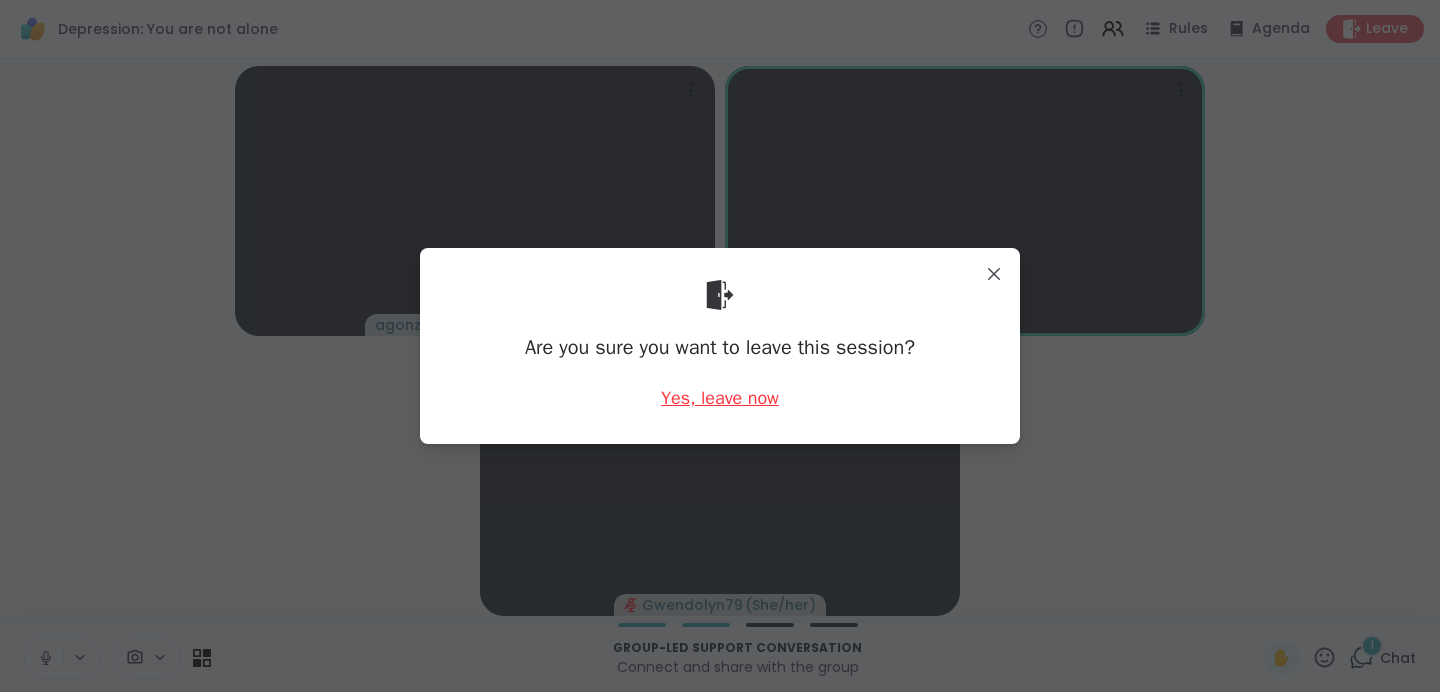 click on "Yes, leave now" at bounding box center [720, 398] 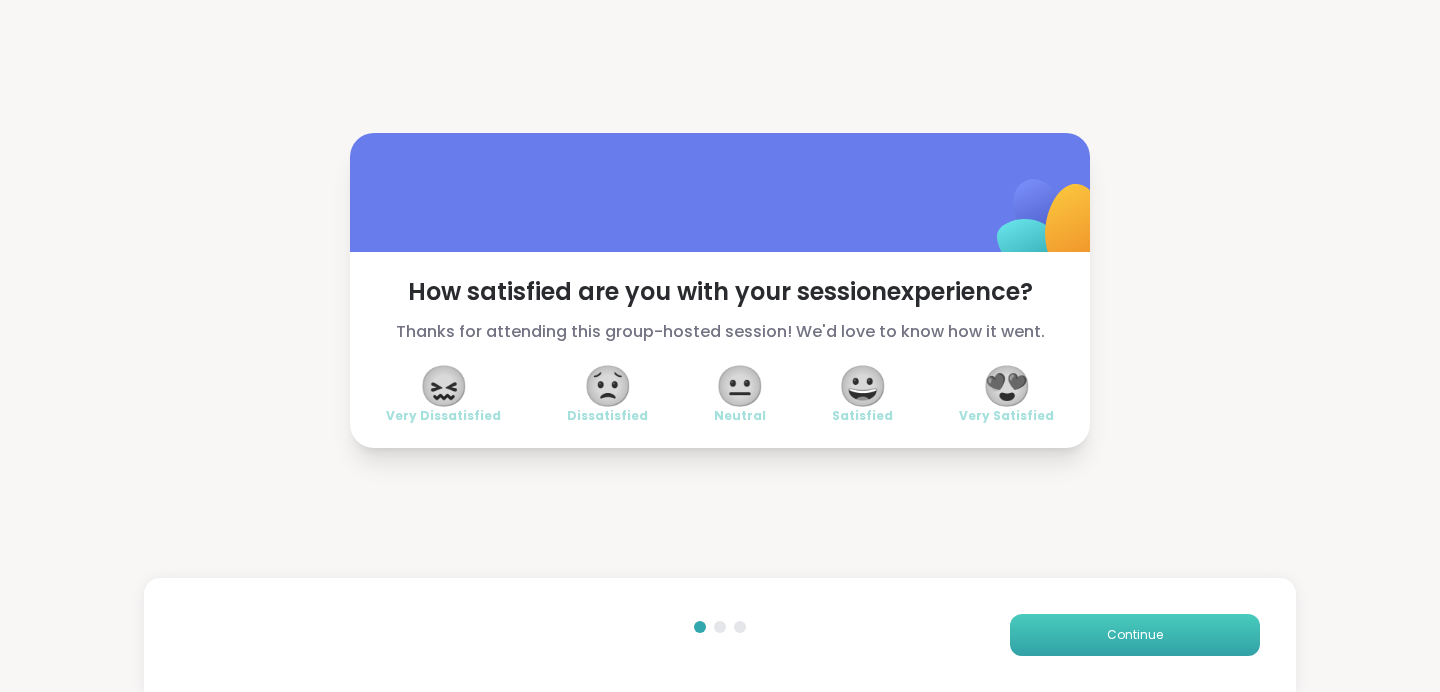 click on "Continue" at bounding box center (1135, 635) 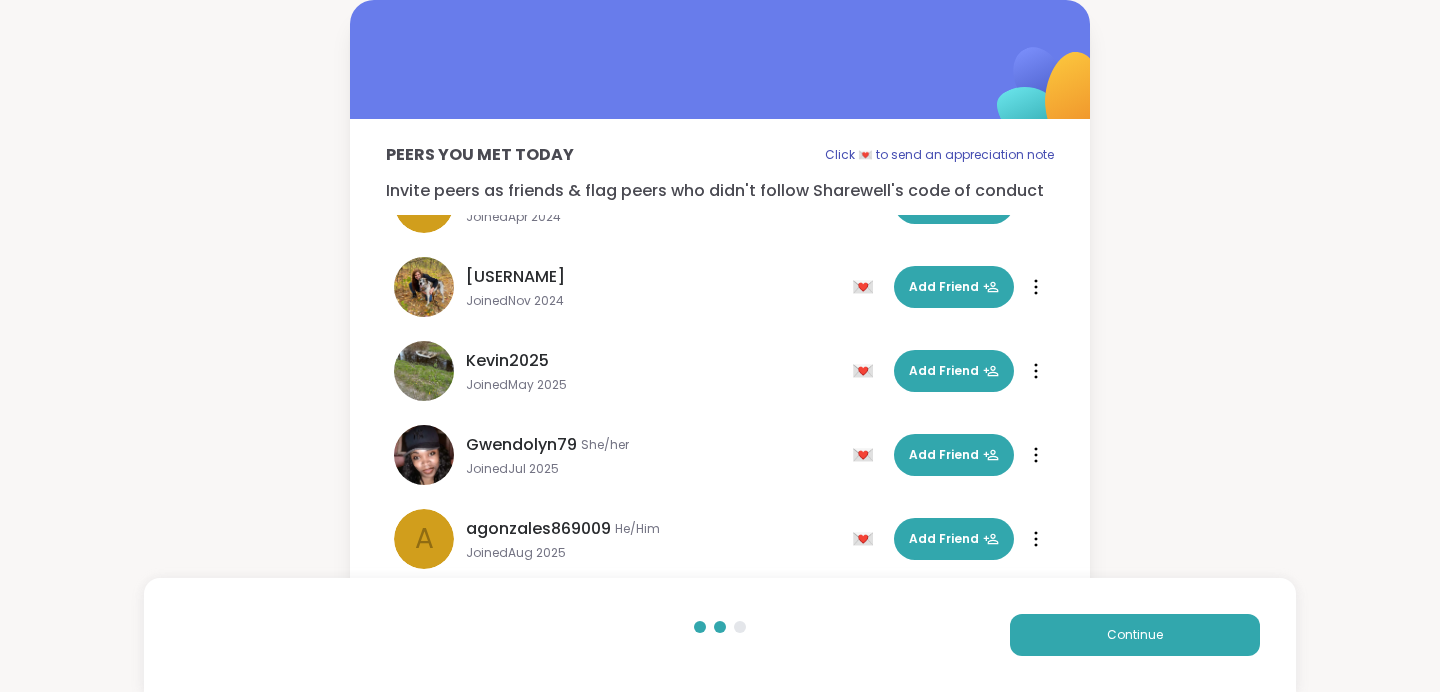 scroll, scrollTop: 60, scrollLeft: 0, axis: vertical 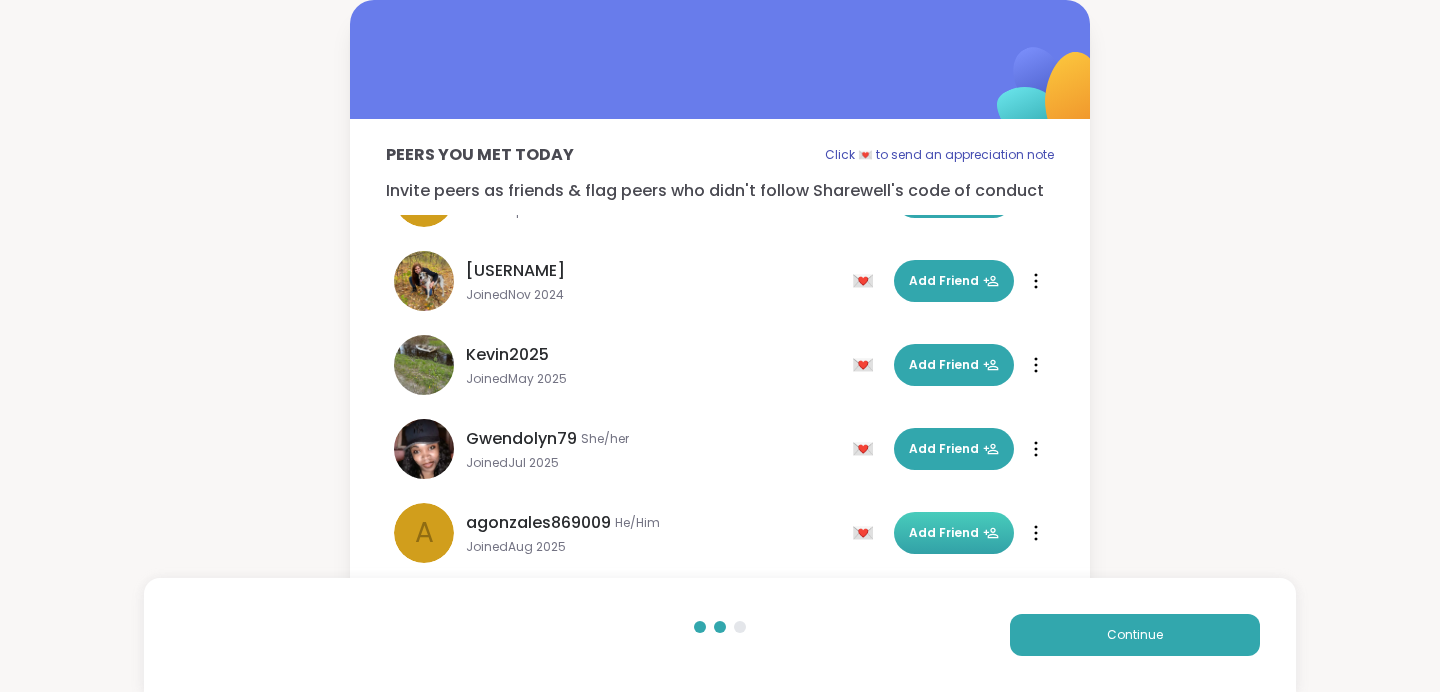 click on "Add Friend" at bounding box center [954, 533] 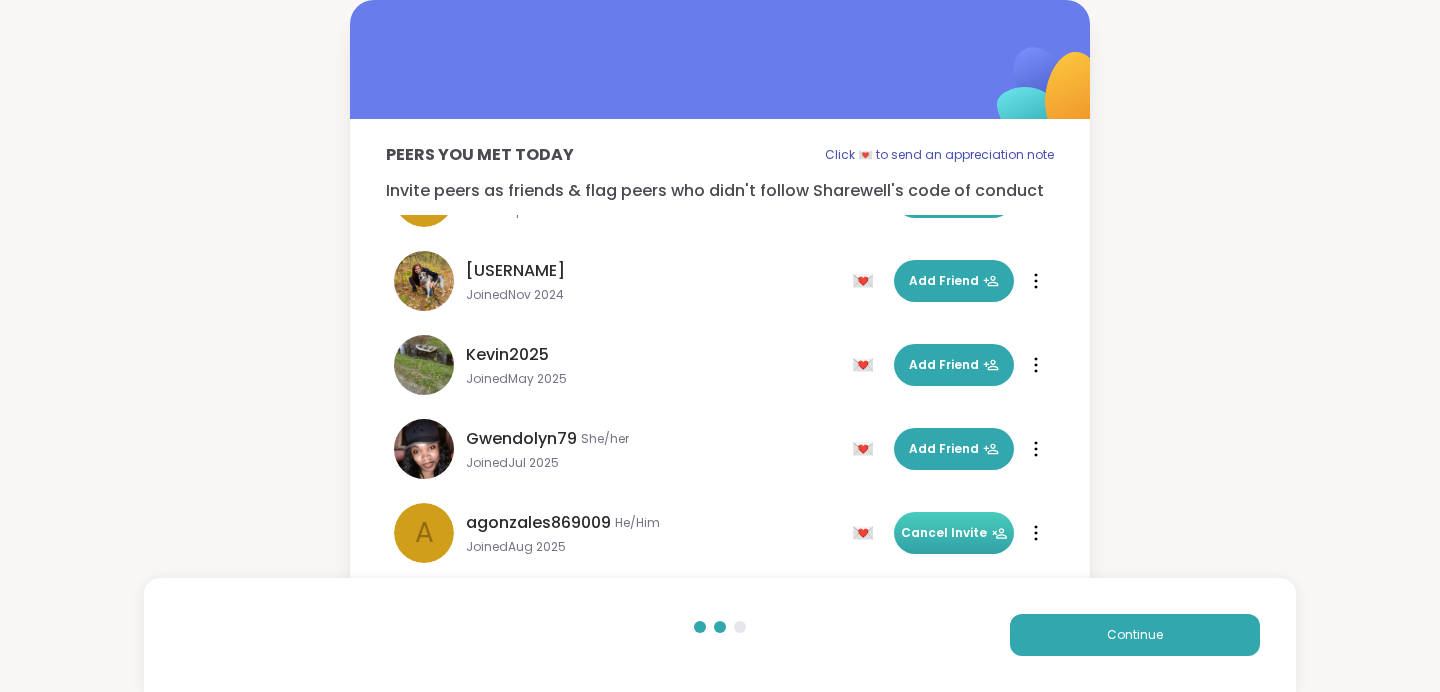 click at bounding box center (1036, 533) 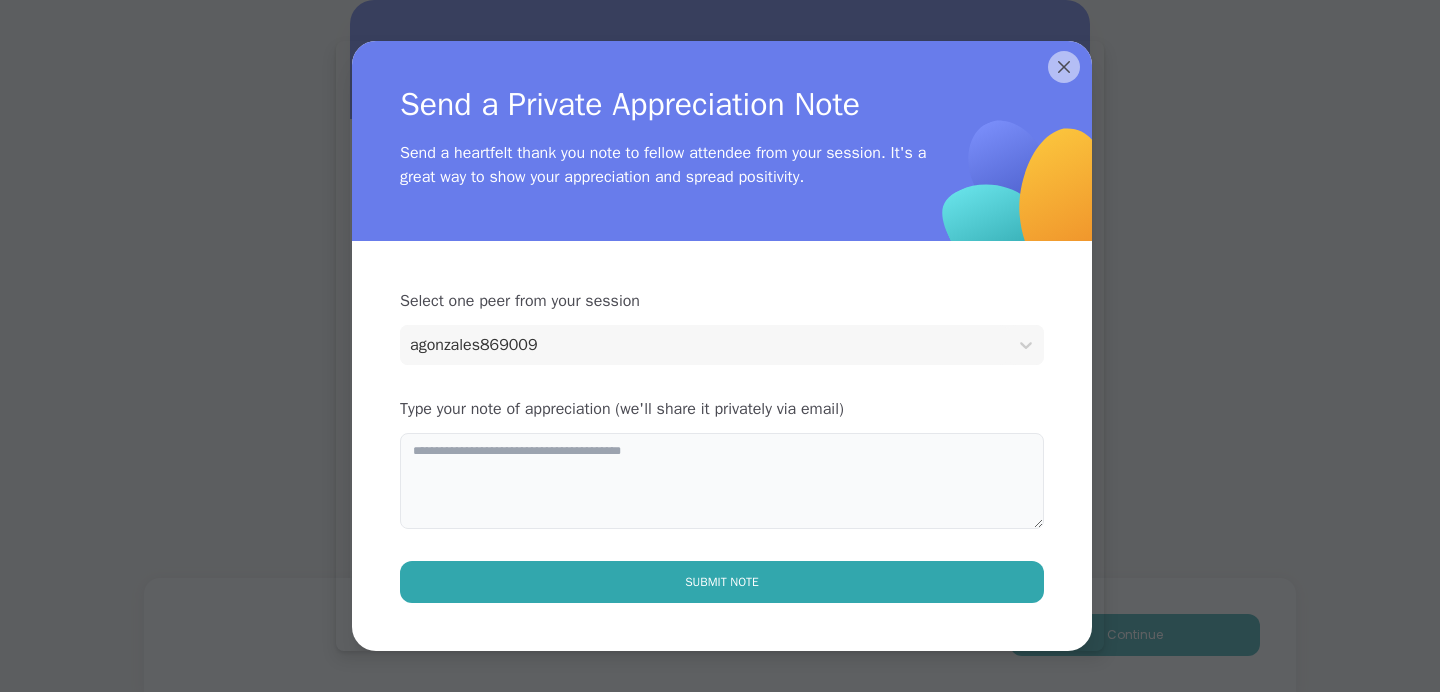 click at bounding box center [722, 481] 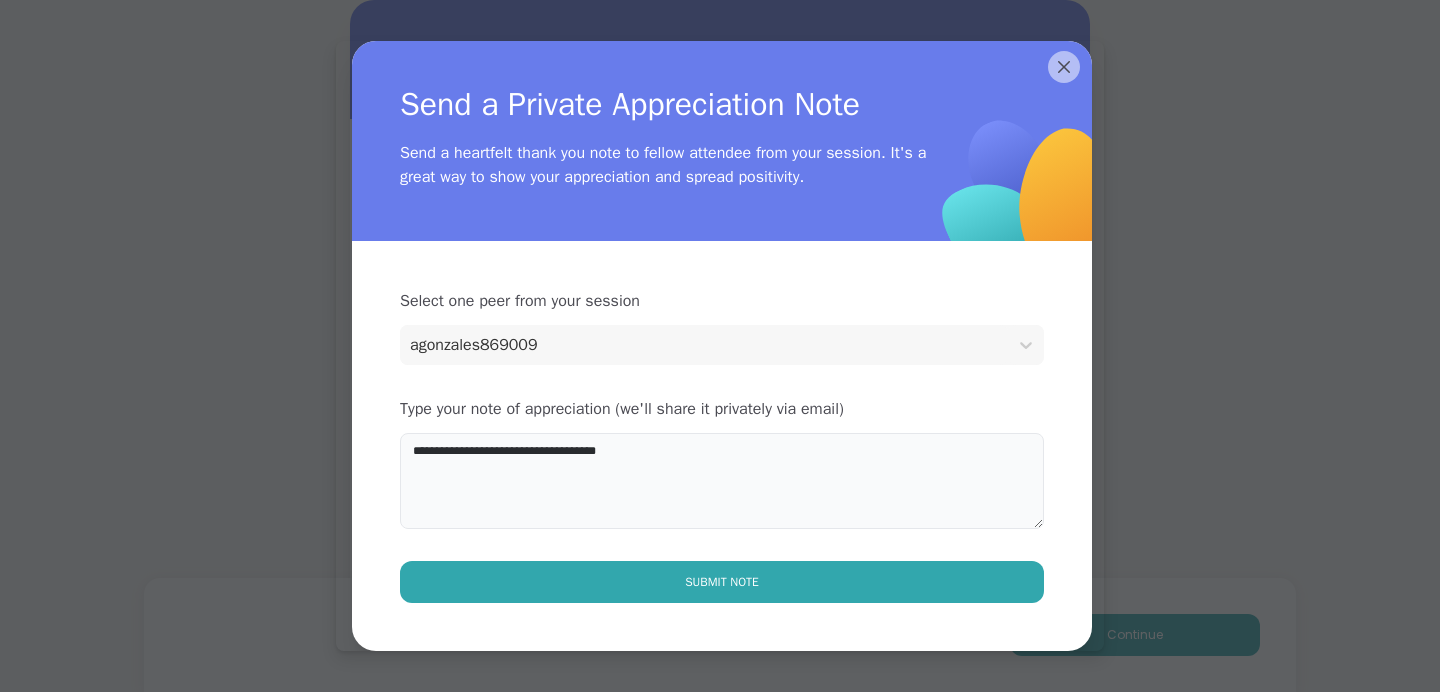 click on "**********" at bounding box center [722, 481] 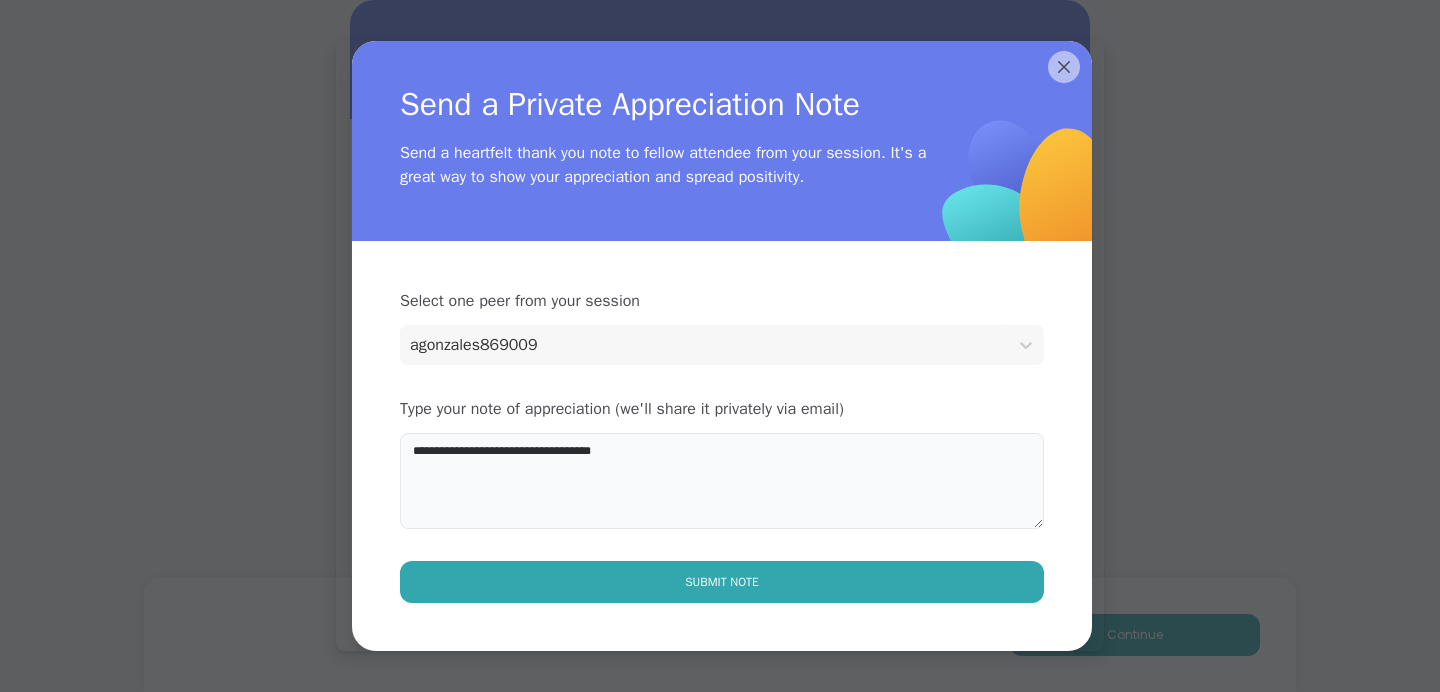 click on "**********" at bounding box center (722, 481) 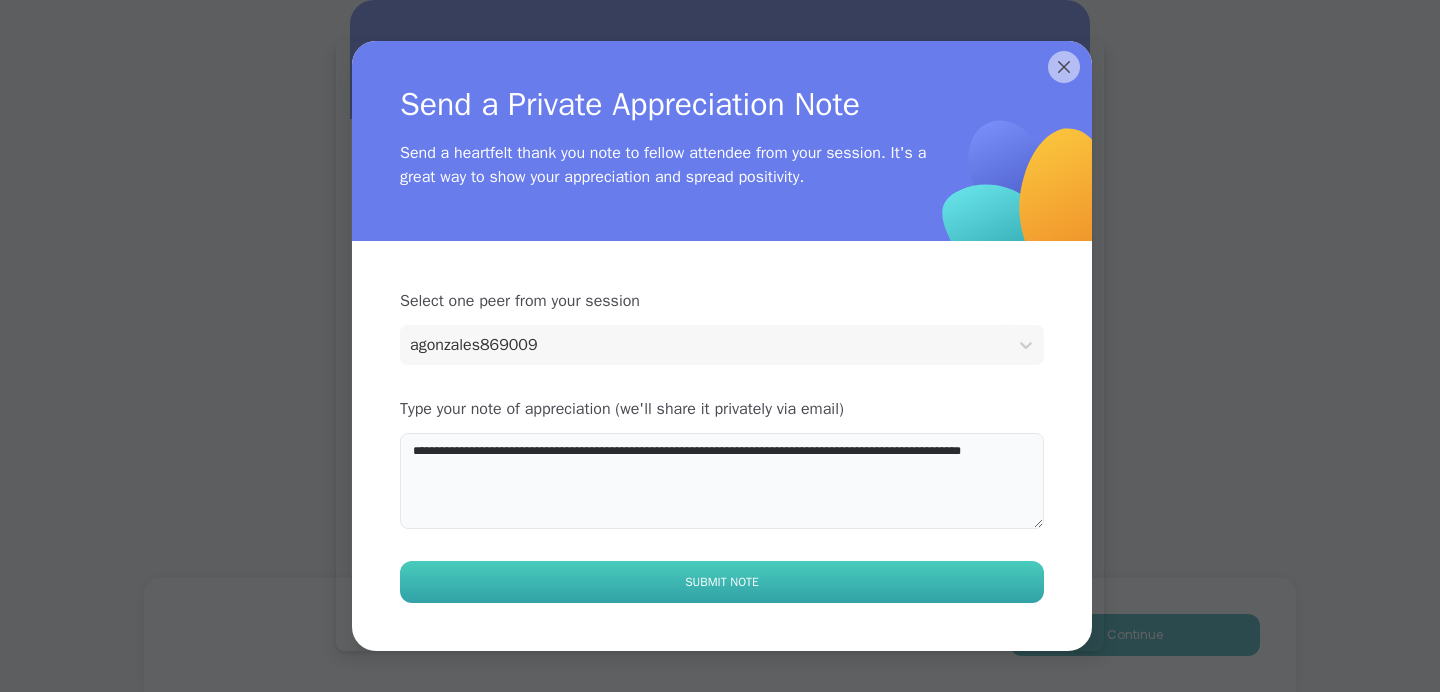 type on "**********" 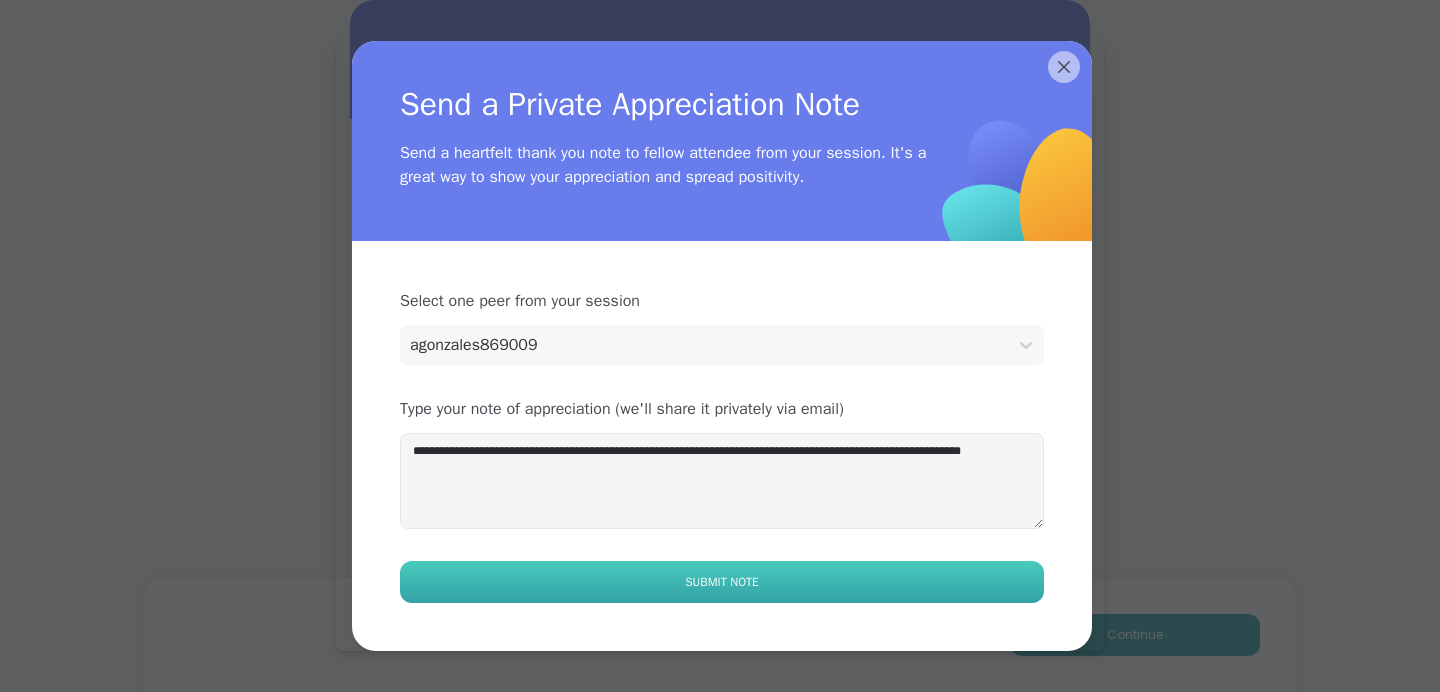 click on "Submit Note" at bounding box center (722, 582) 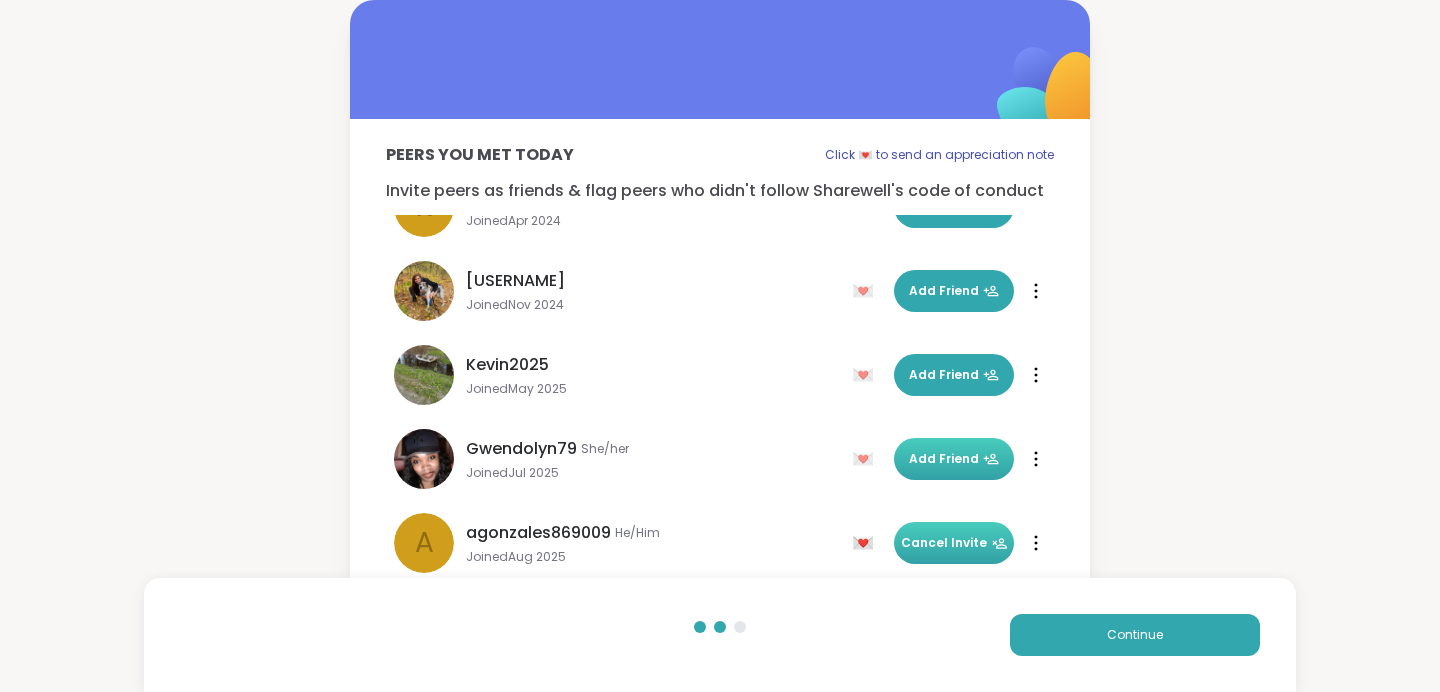 scroll, scrollTop: 60, scrollLeft: 0, axis: vertical 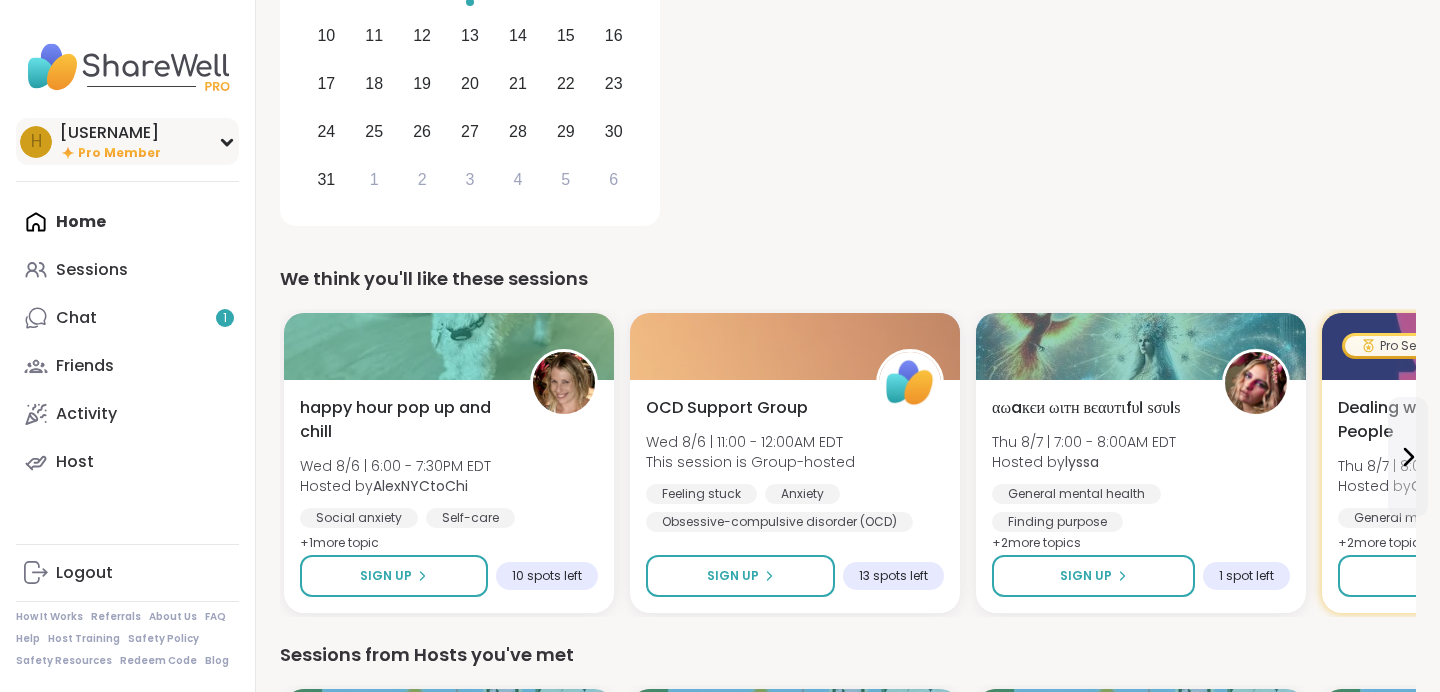 click on "[FIRST] [USERNAME] Pro Member" at bounding box center [127, 141] 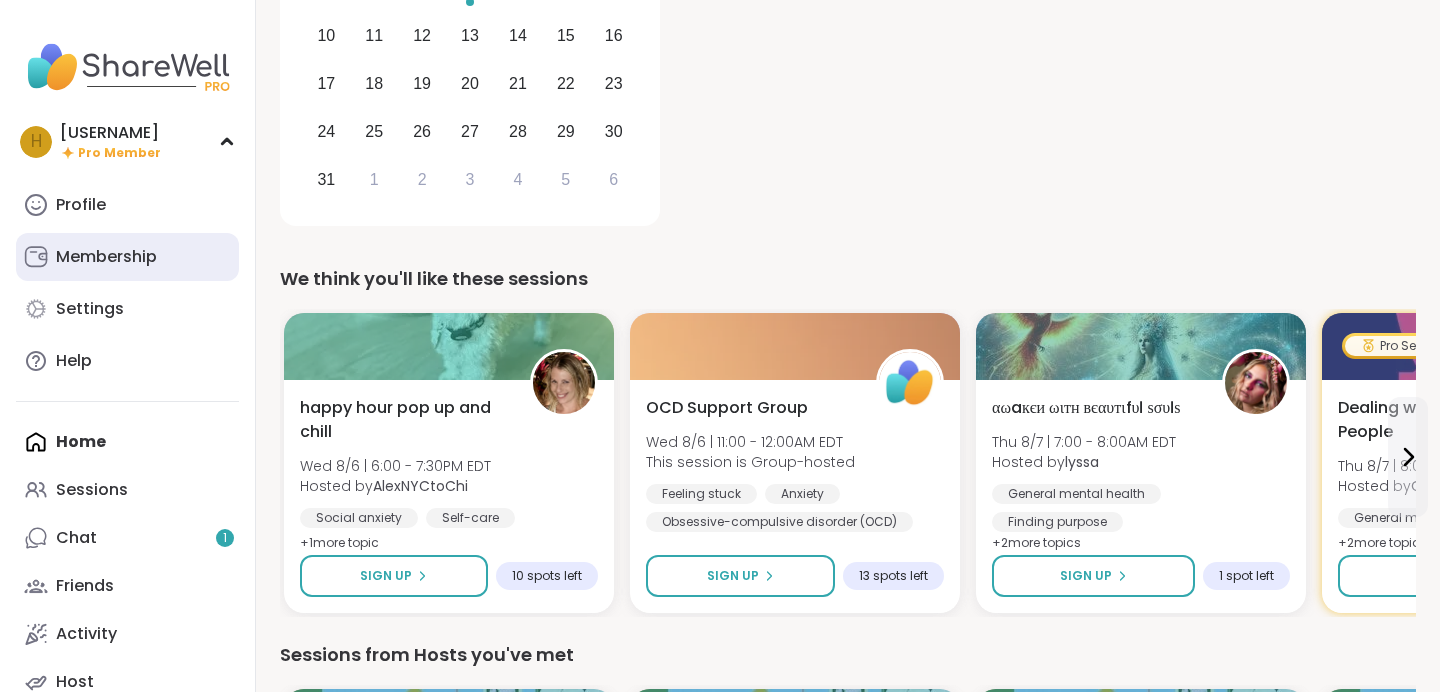 click on "Membership" at bounding box center (127, 257) 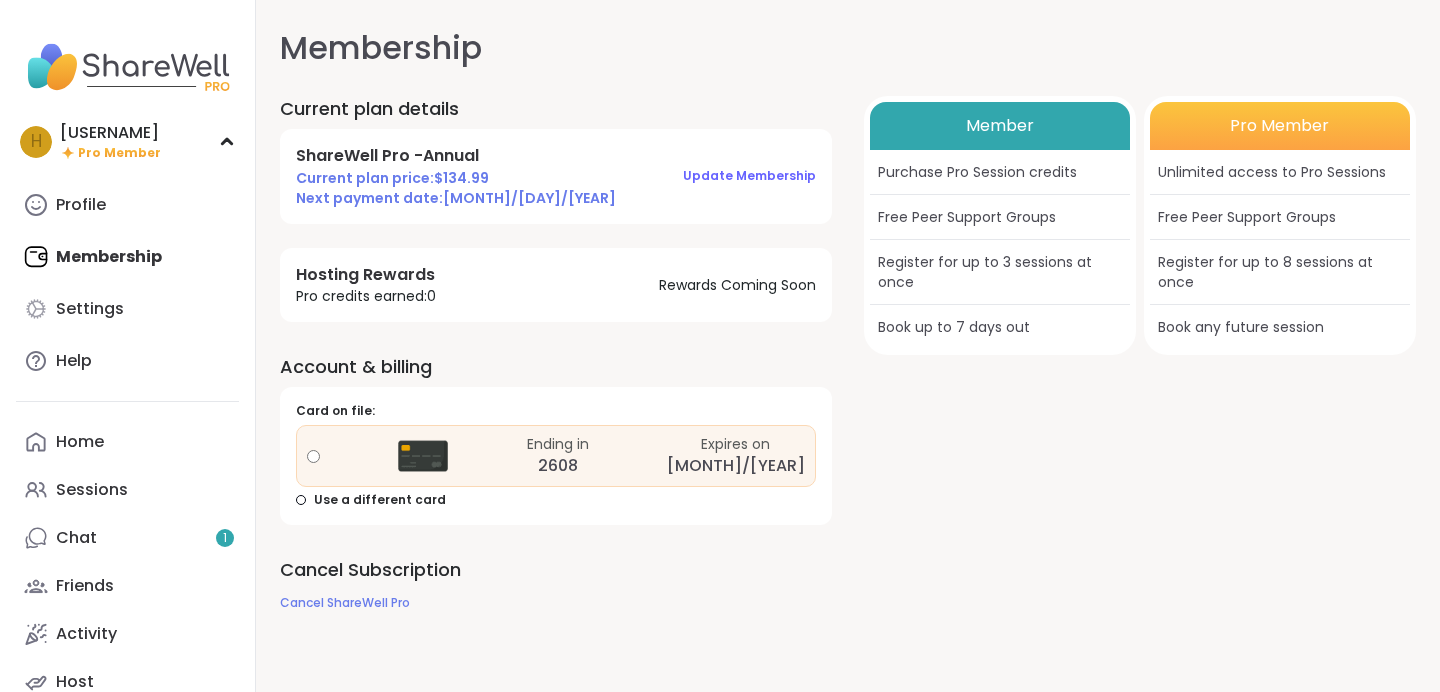 scroll, scrollTop: 20, scrollLeft: 0, axis: vertical 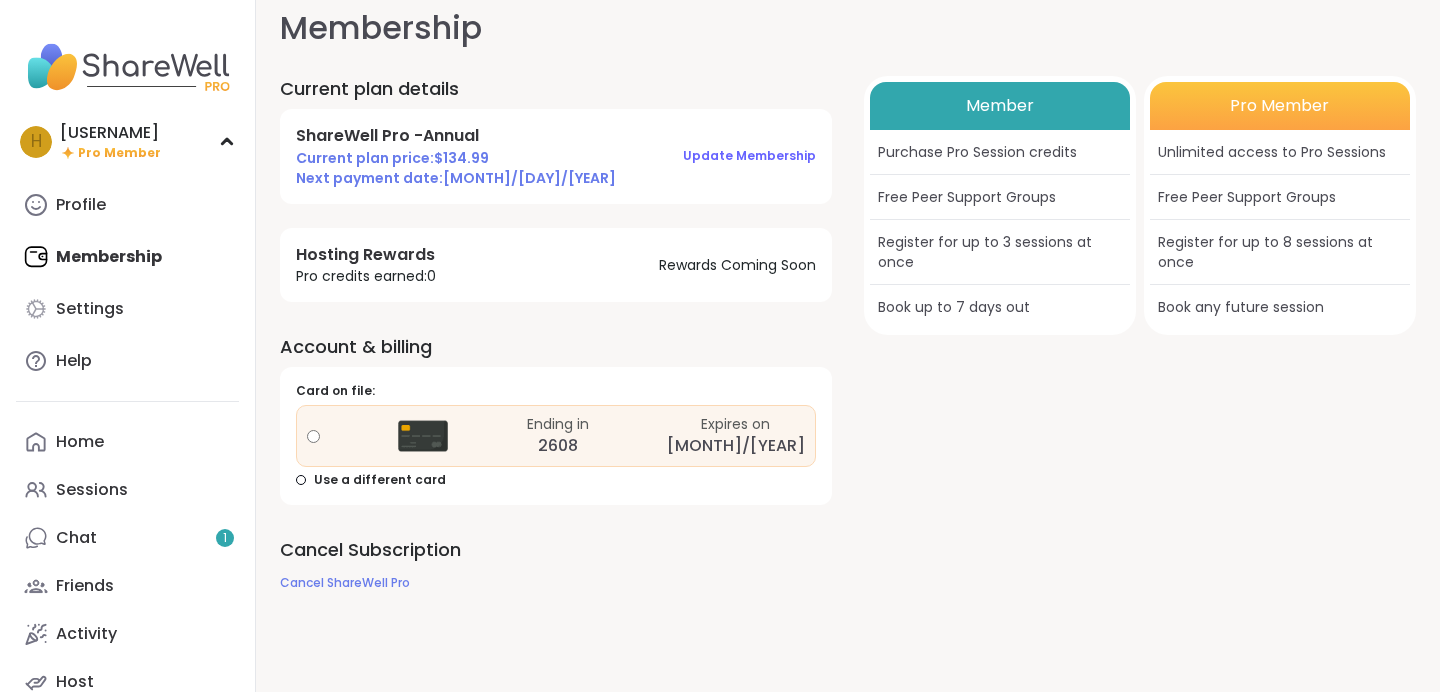 click on "ShareWell Pro   -  Annual Current plan price:  $ 134.99 Next payment date:  [MONTH]/[DAY]/[YEAR] Update Membership" at bounding box center (556, 156) 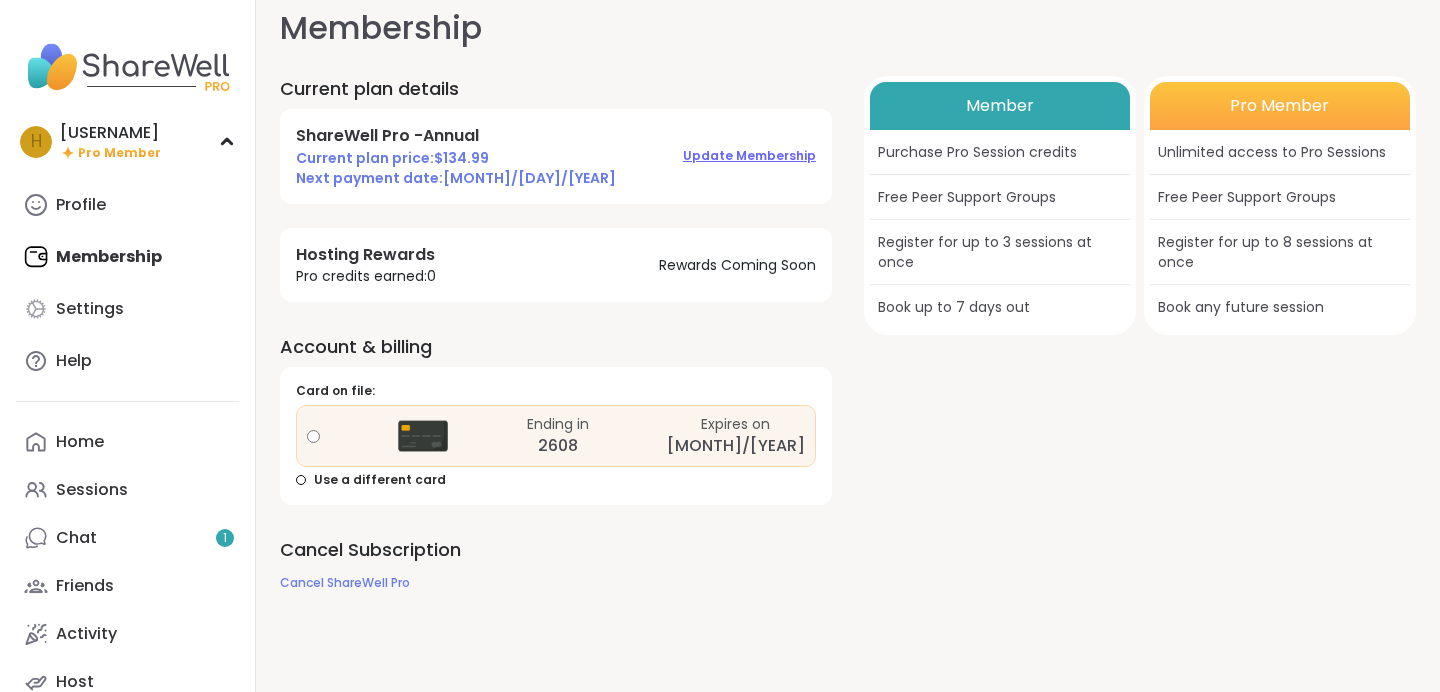 click on "Update Membership" at bounding box center [749, 155] 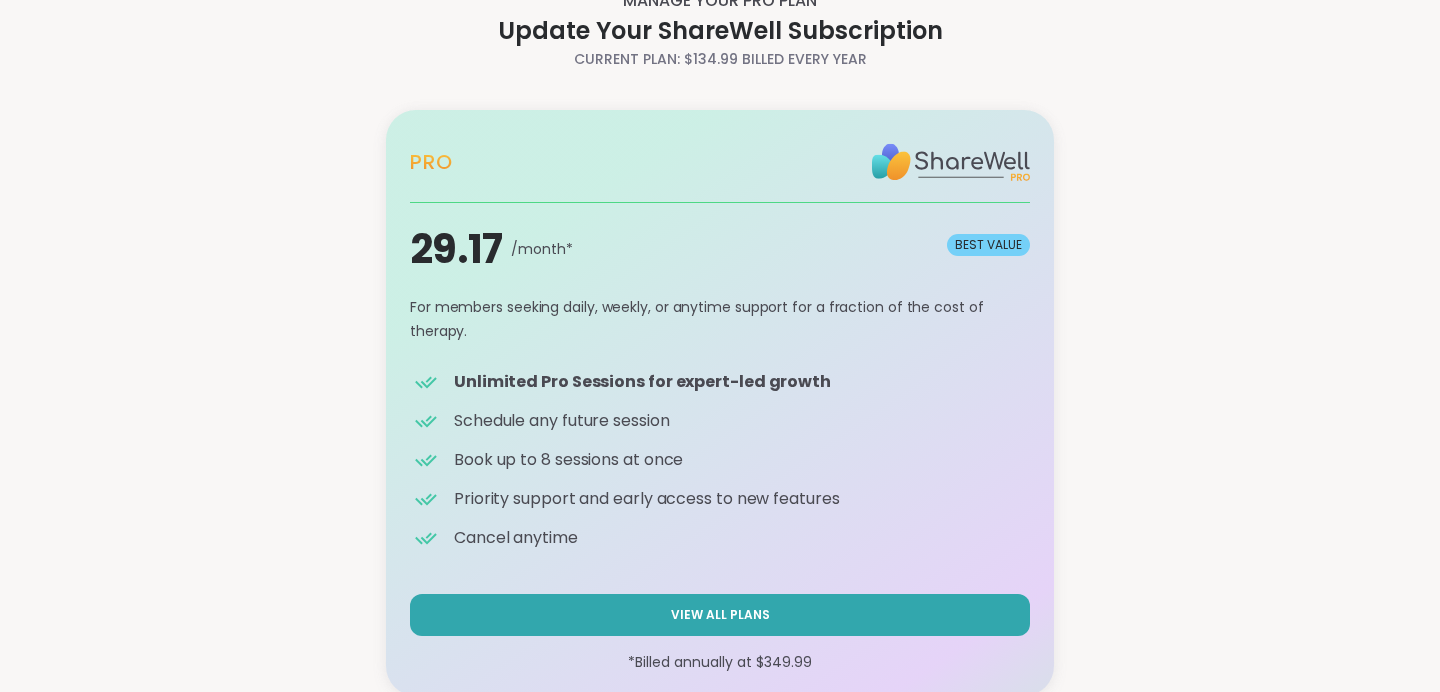 scroll, scrollTop: 60, scrollLeft: 0, axis: vertical 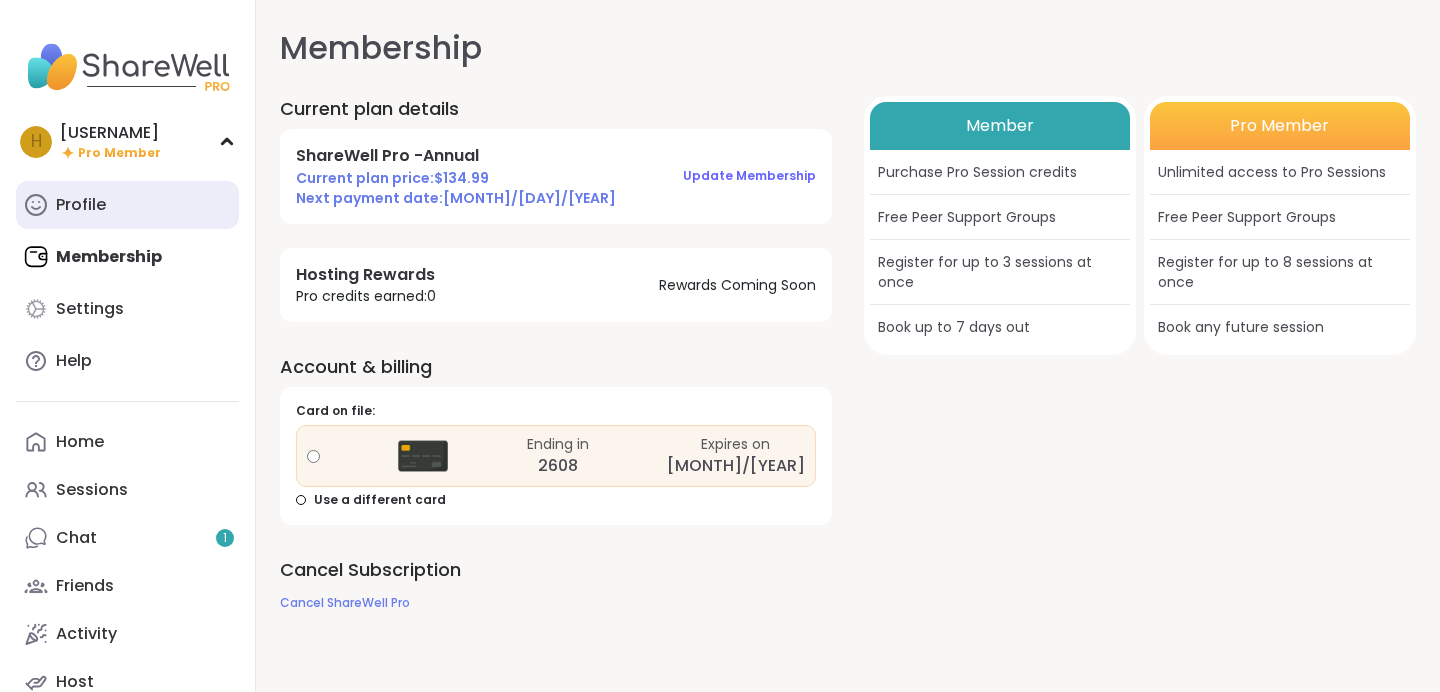 click on "Profile" at bounding box center [127, 205] 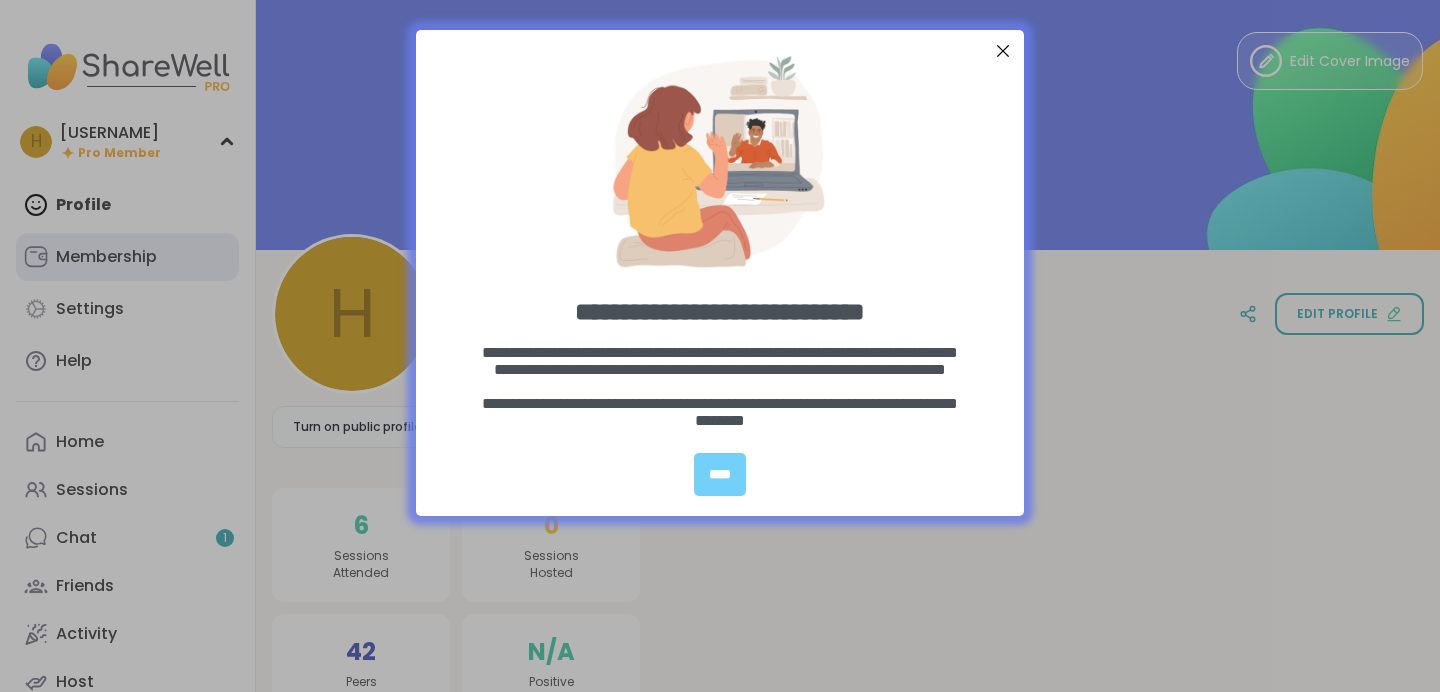 scroll, scrollTop: 0, scrollLeft: 0, axis: both 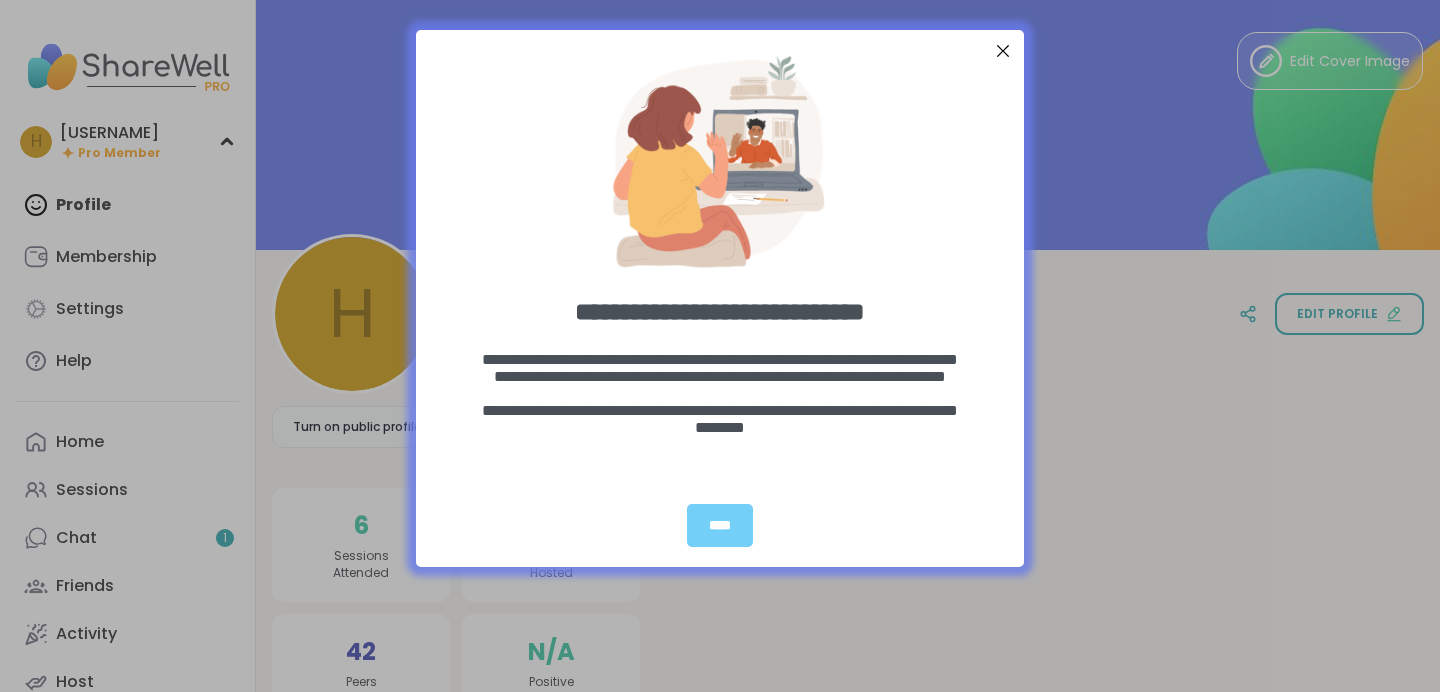 click on "**********" at bounding box center (720, 346) 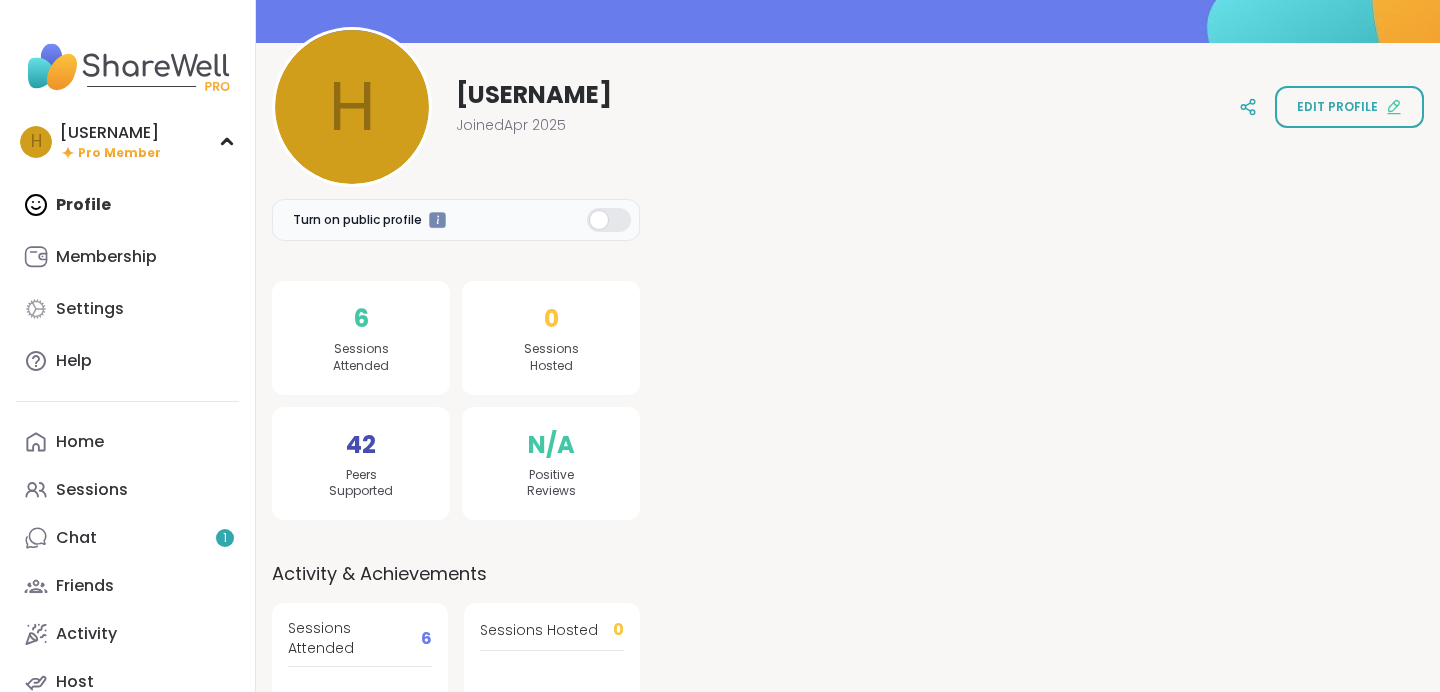 scroll, scrollTop: 266, scrollLeft: 0, axis: vertical 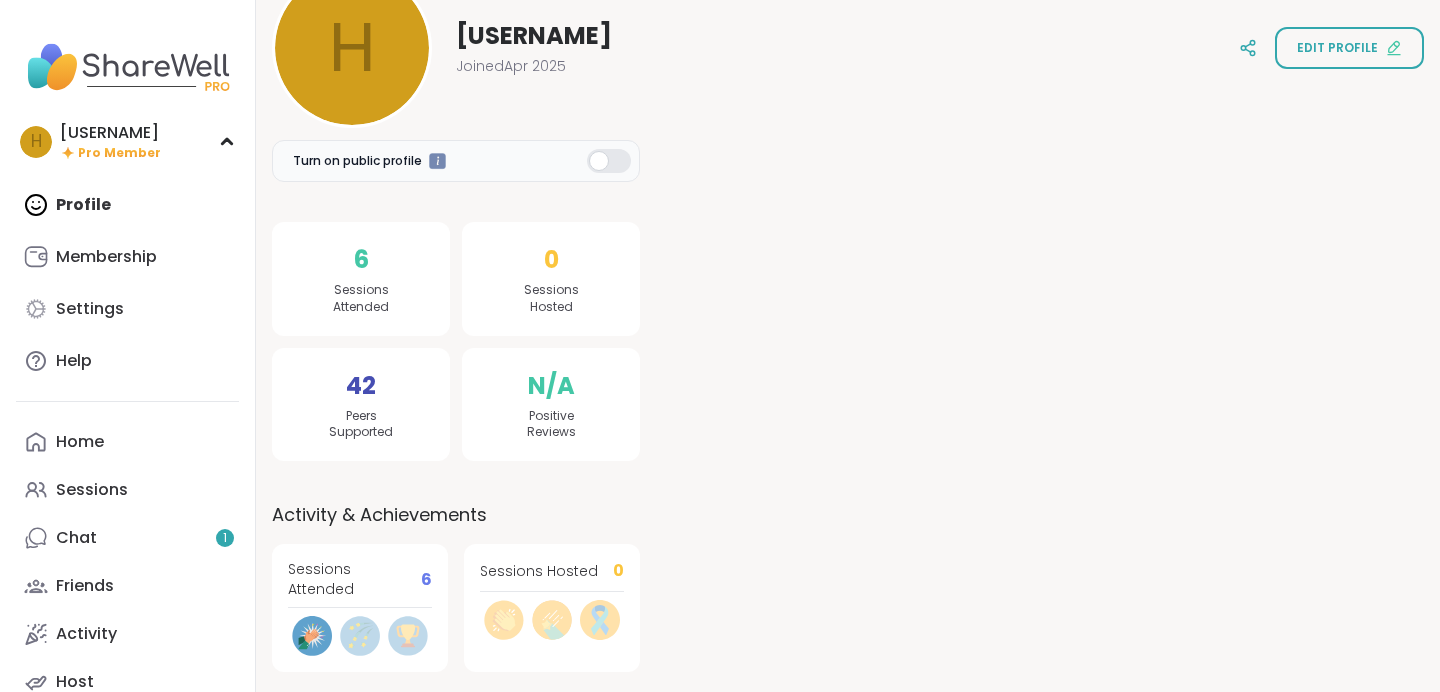 click at bounding box center [127, 67] 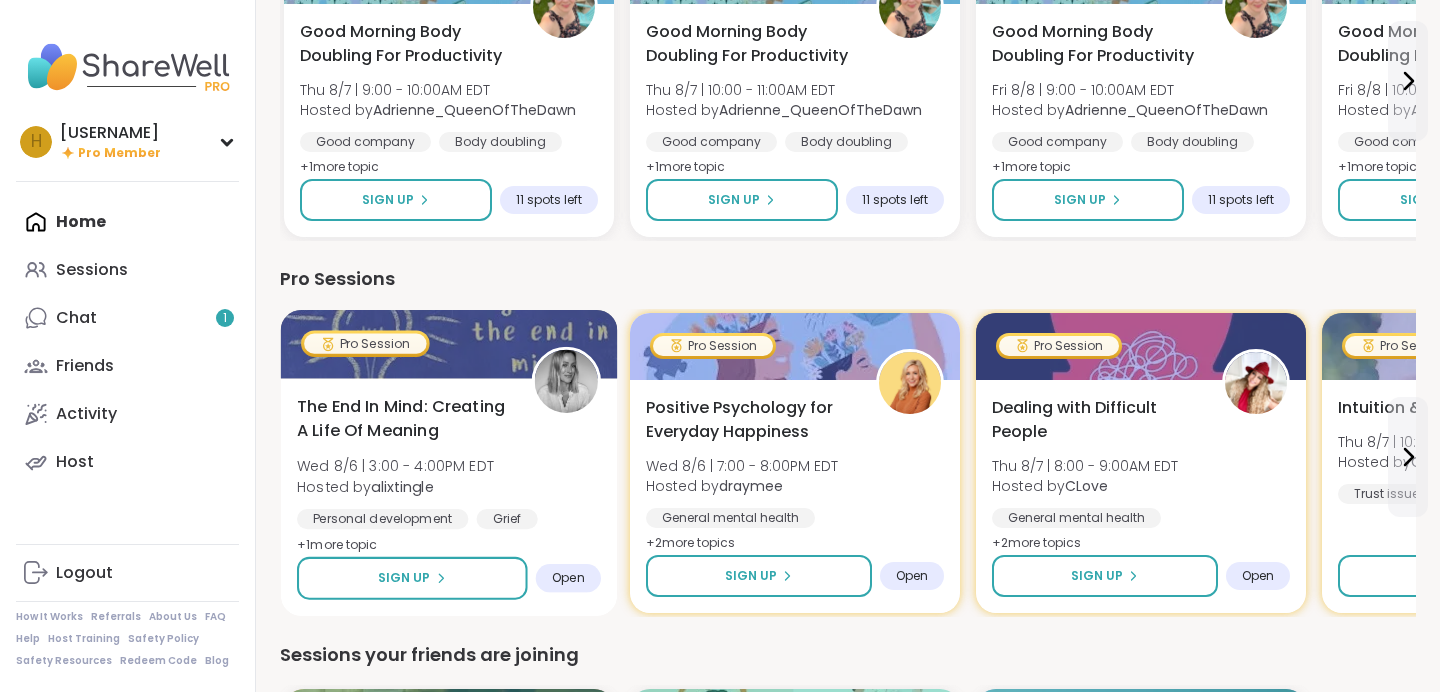 scroll, scrollTop: 1104, scrollLeft: 0, axis: vertical 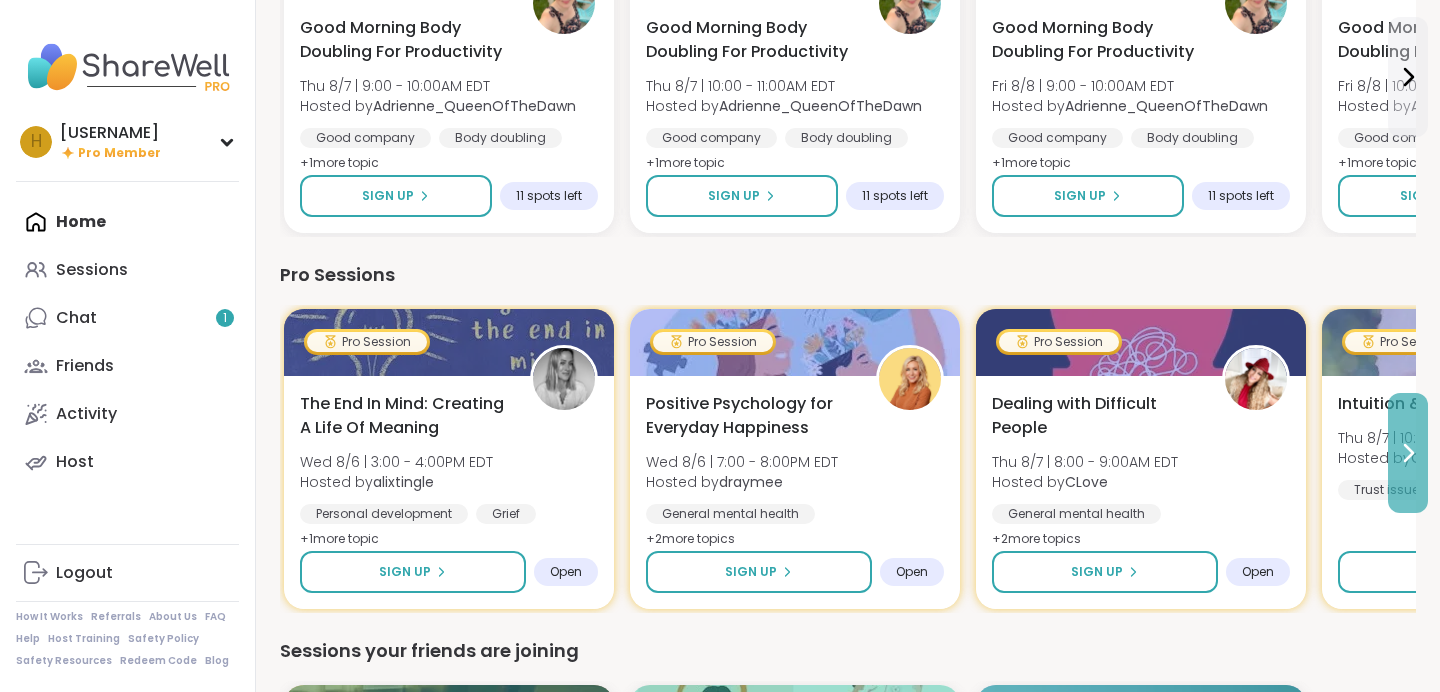 click 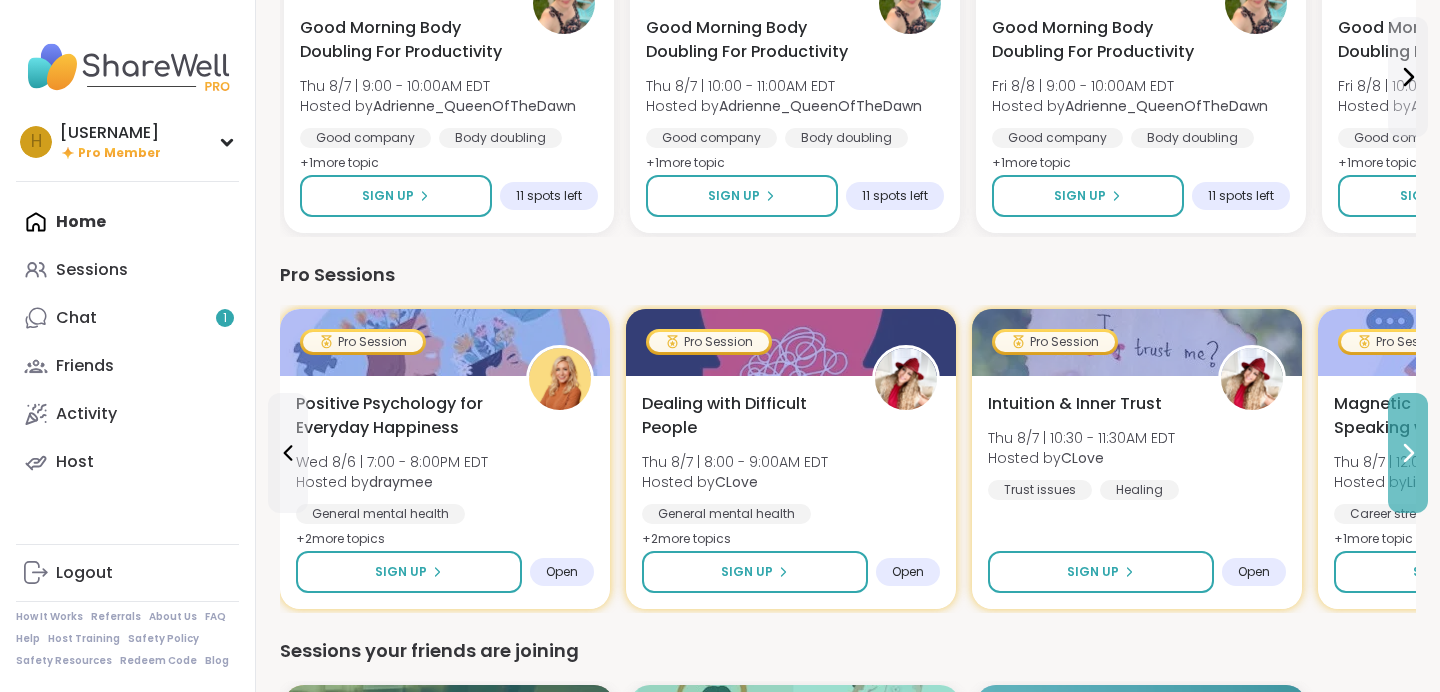 click 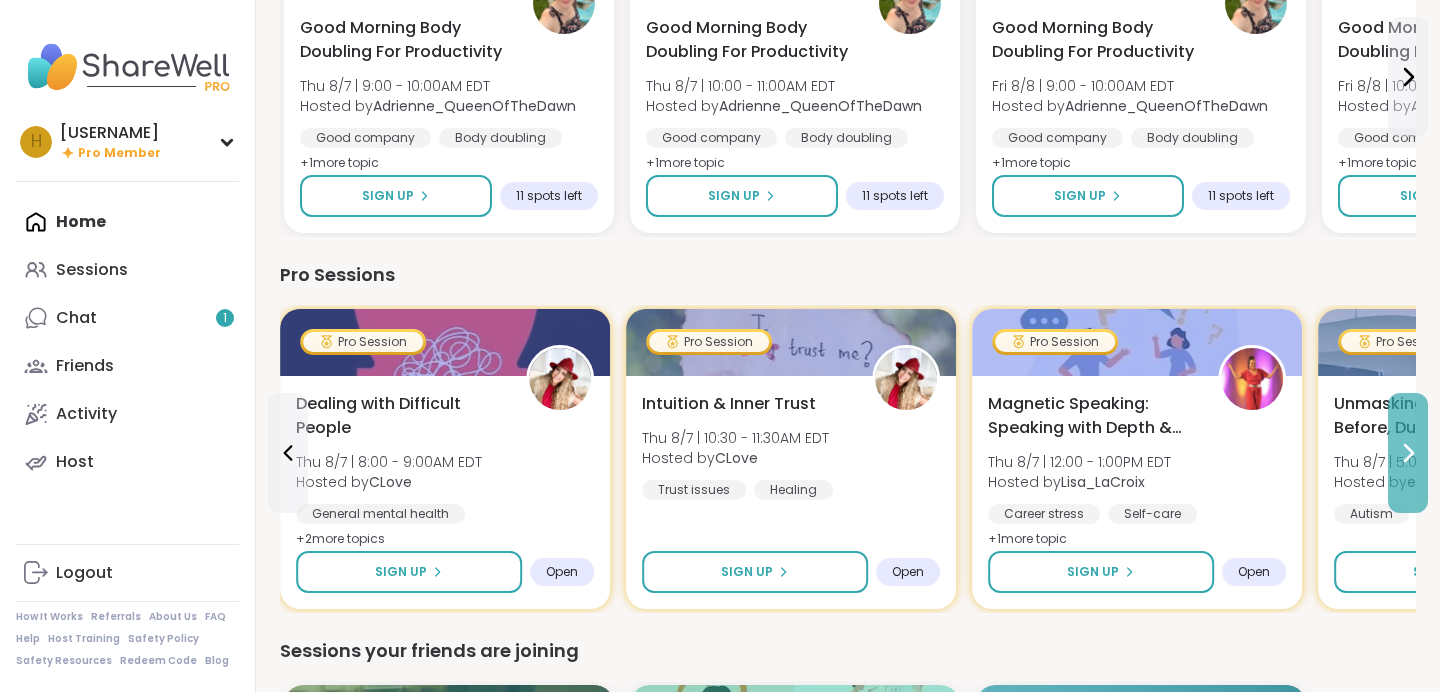 click 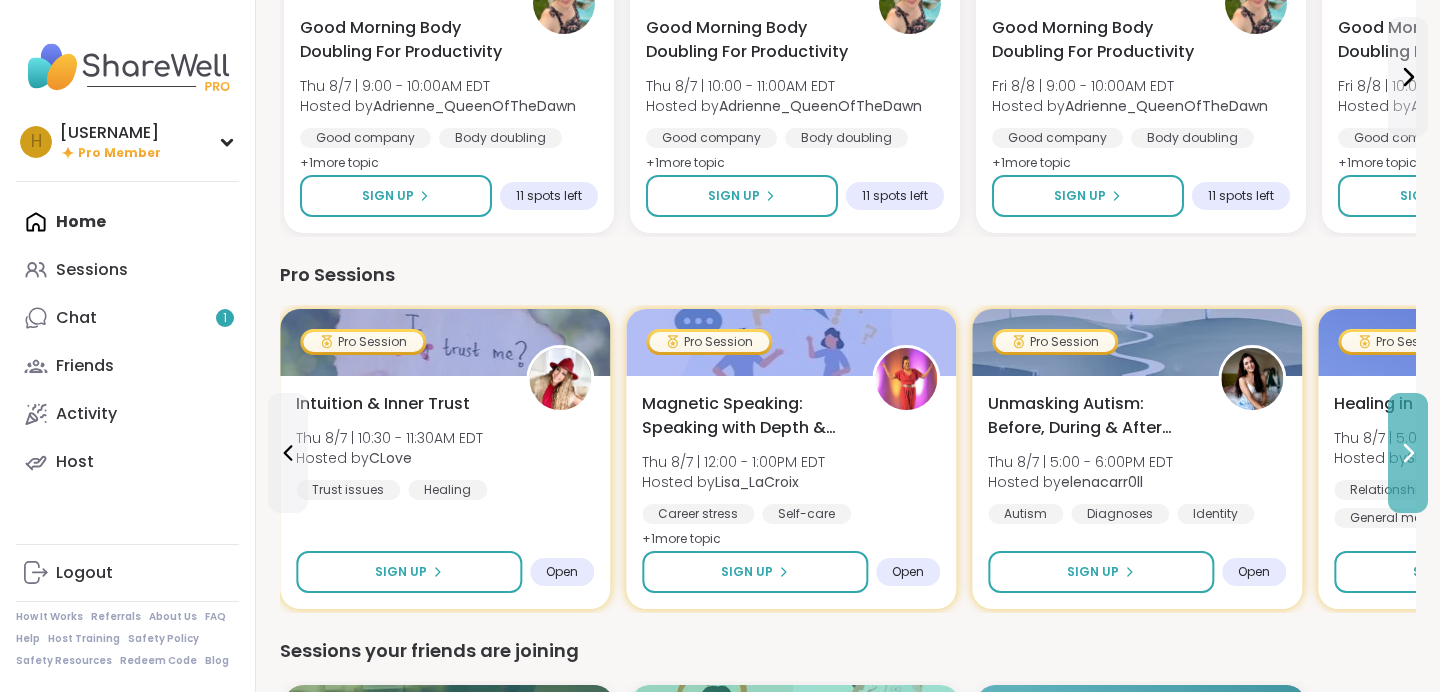 click 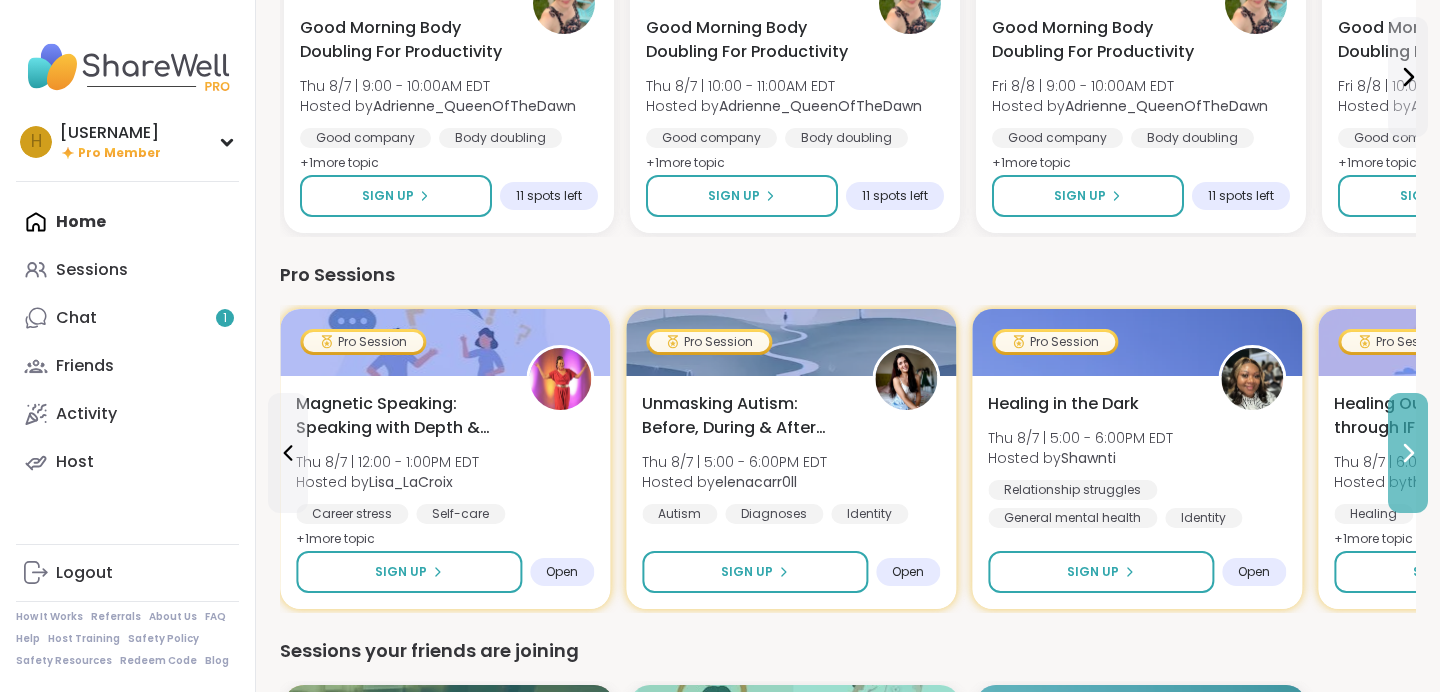 click 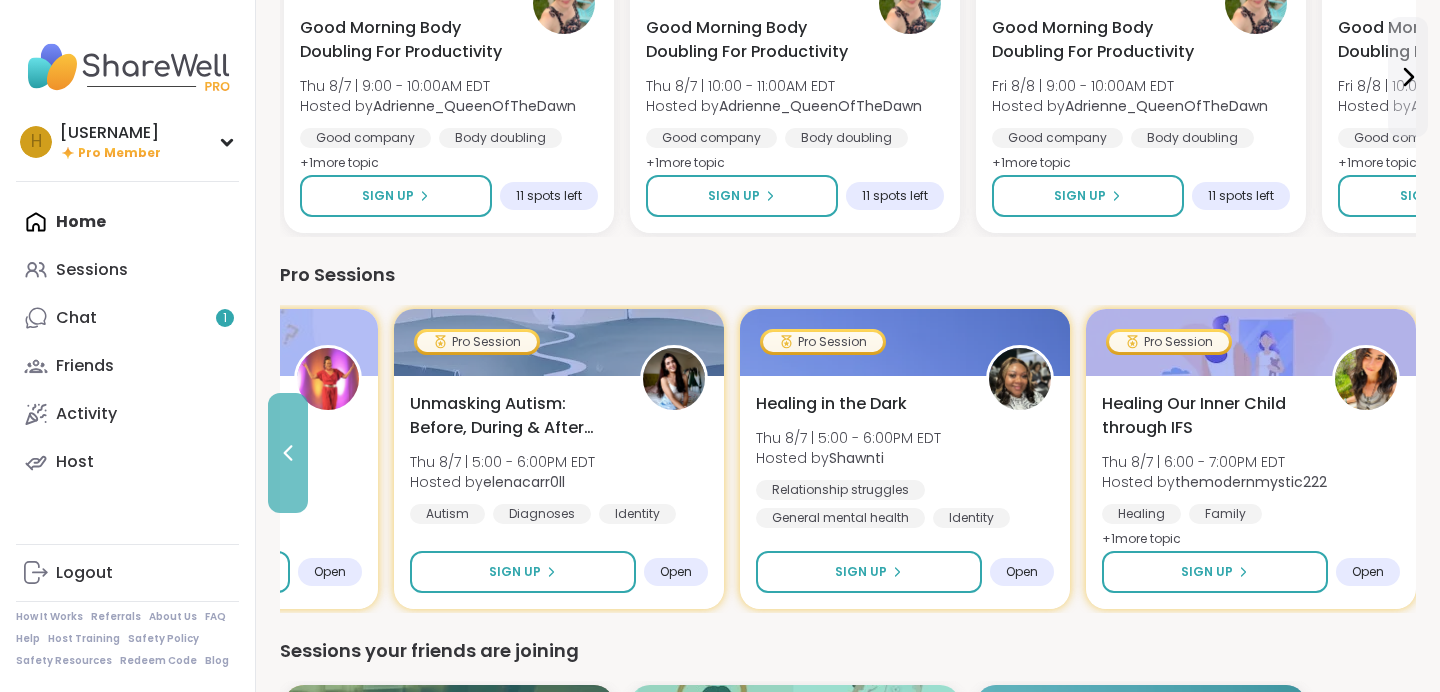 click at bounding box center [288, 453] 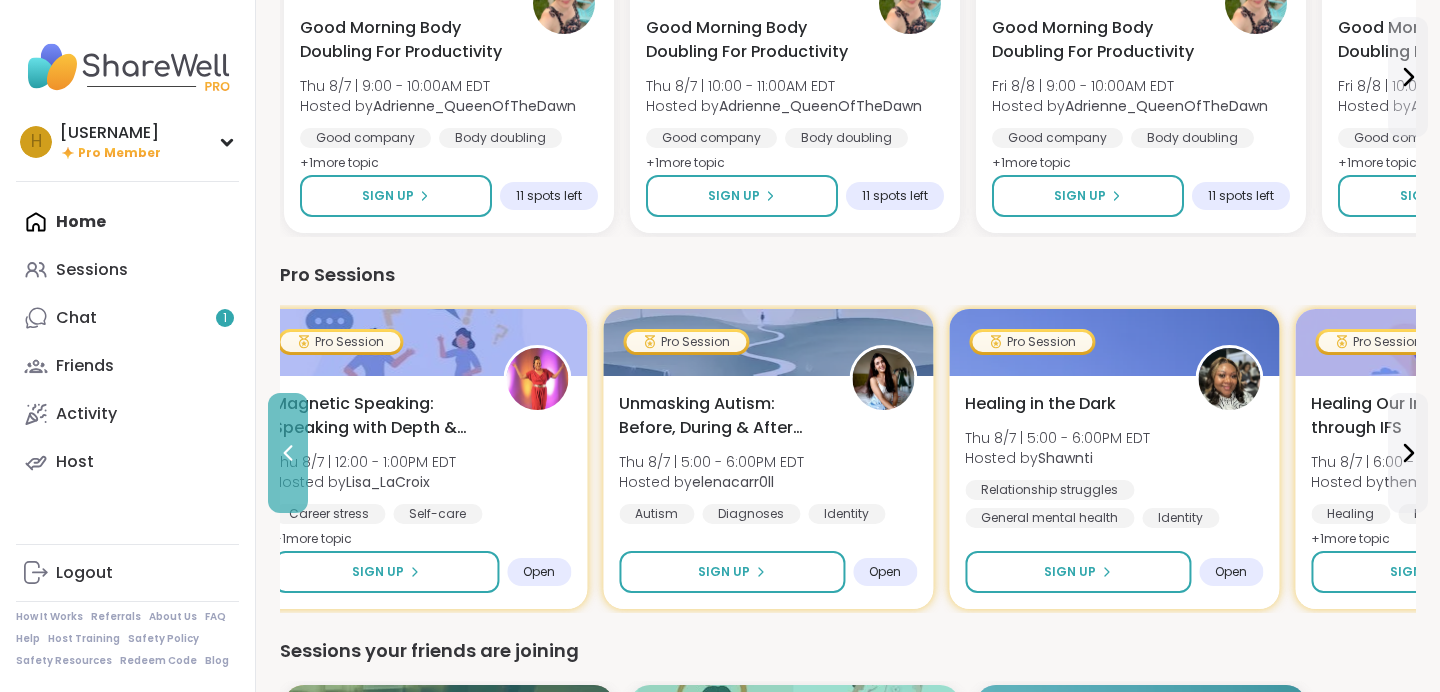 click at bounding box center [288, 453] 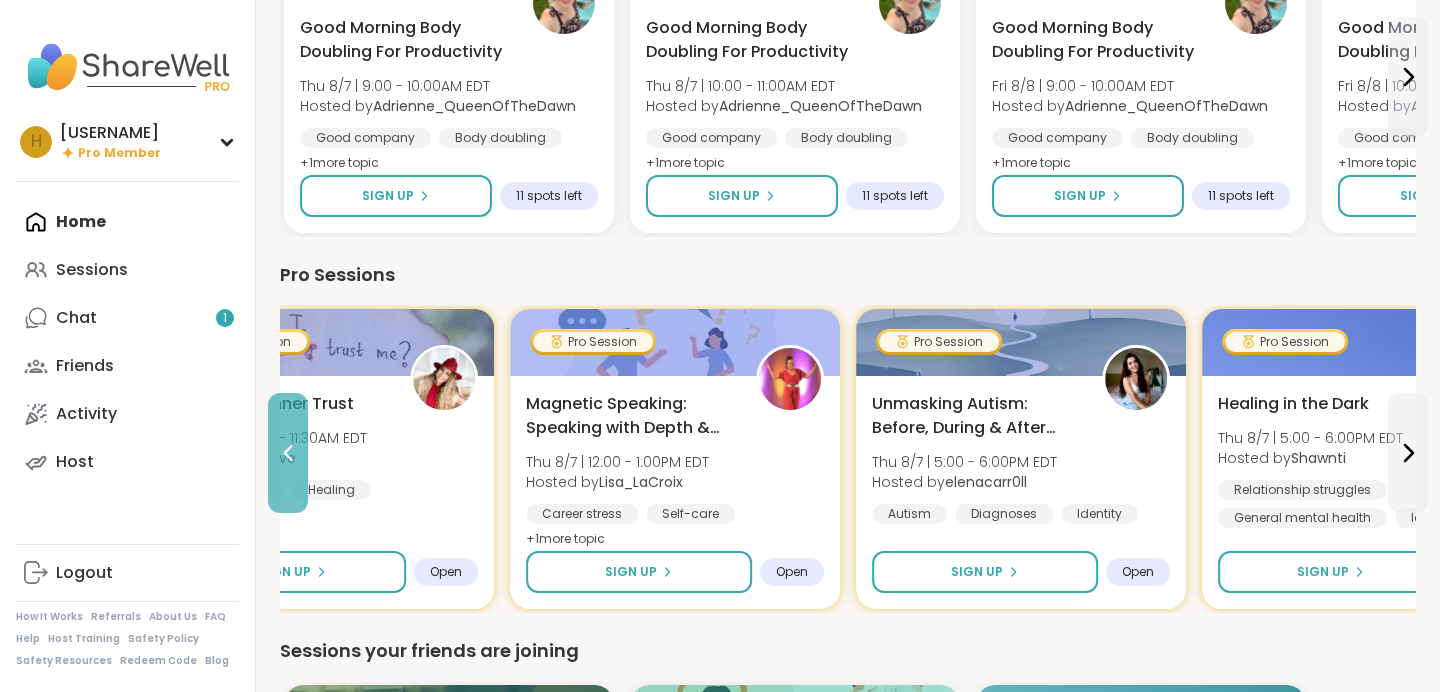 click at bounding box center (288, 453) 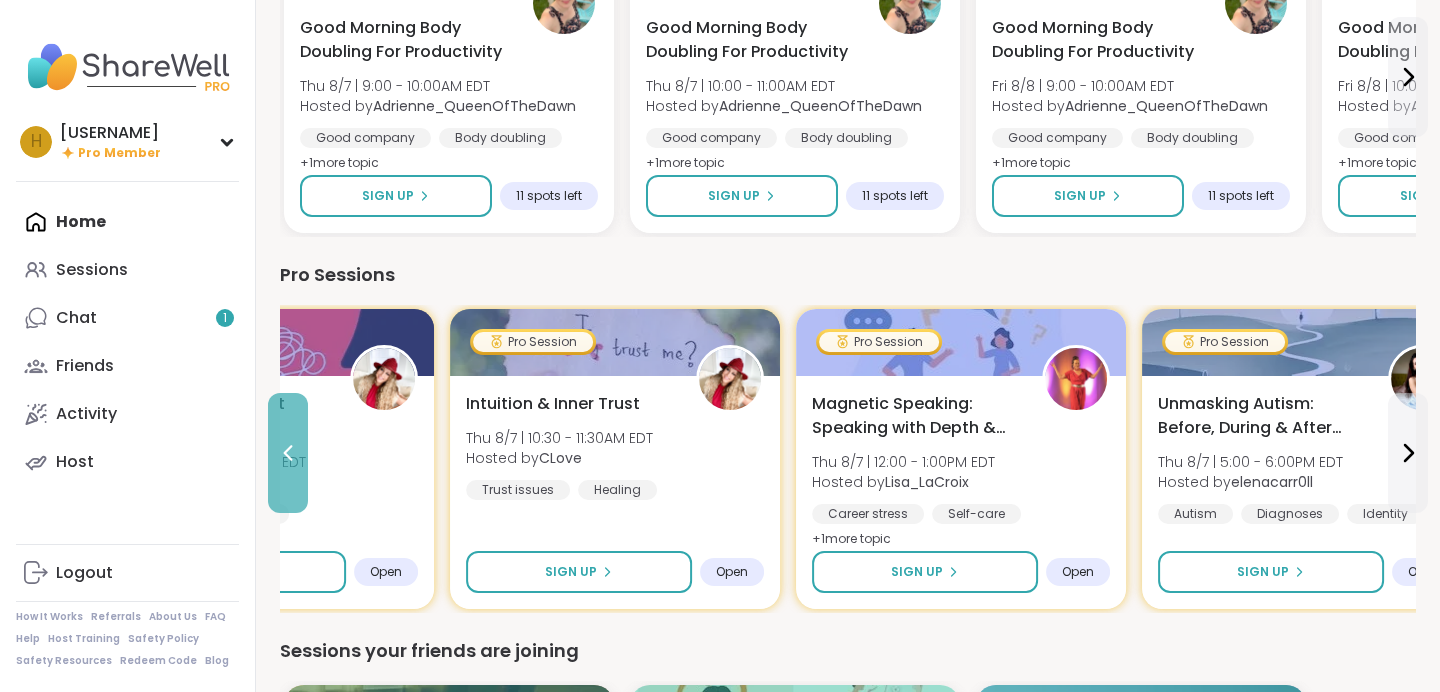 click at bounding box center (288, 453) 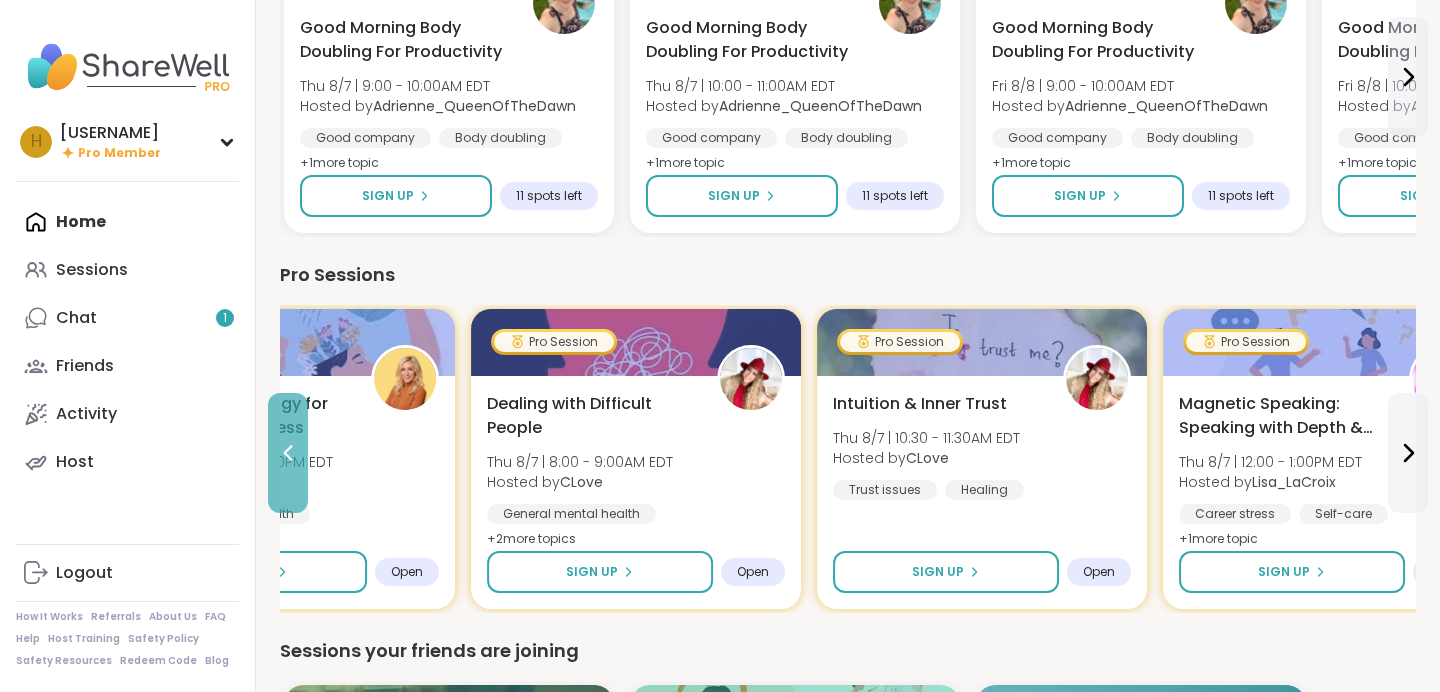 click at bounding box center (288, 453) 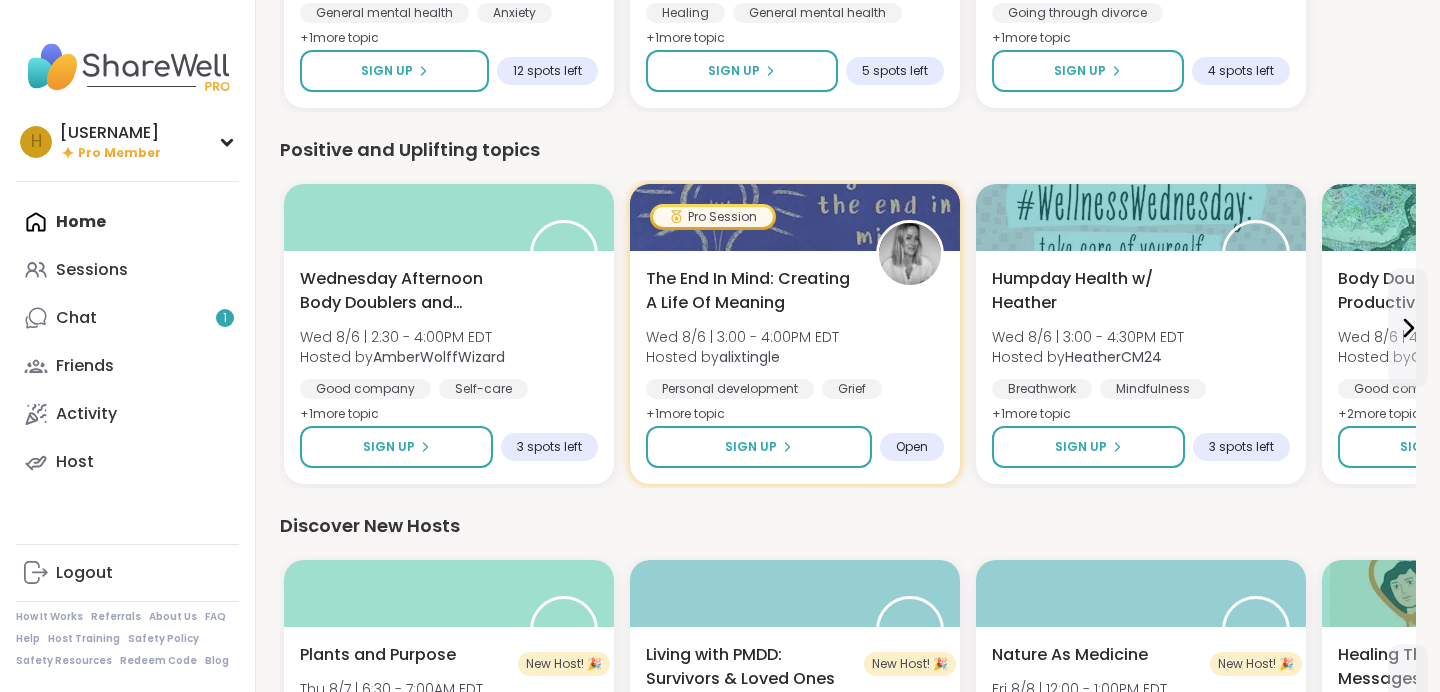 scroll, scrollTop: 1979, scrollLeft: 0, axis: vertical 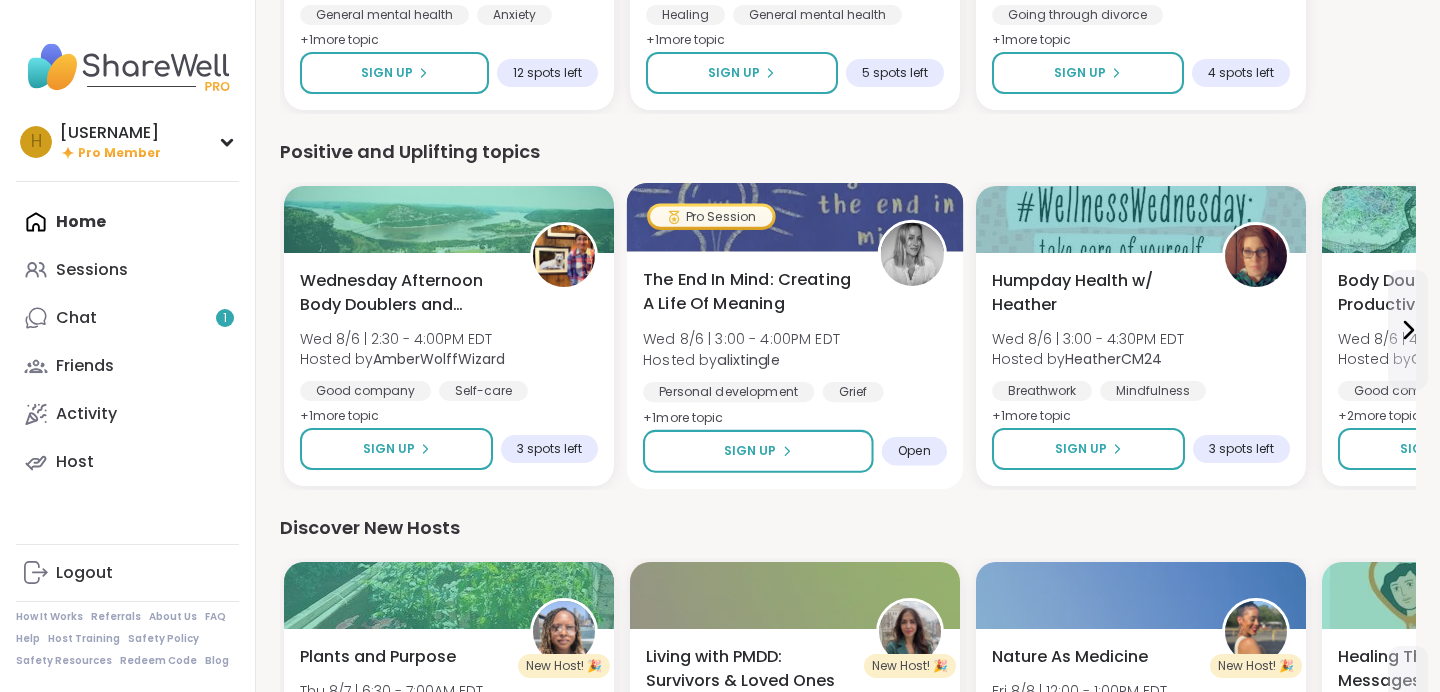 click on "Personal development" at bounding box center [728, 392] 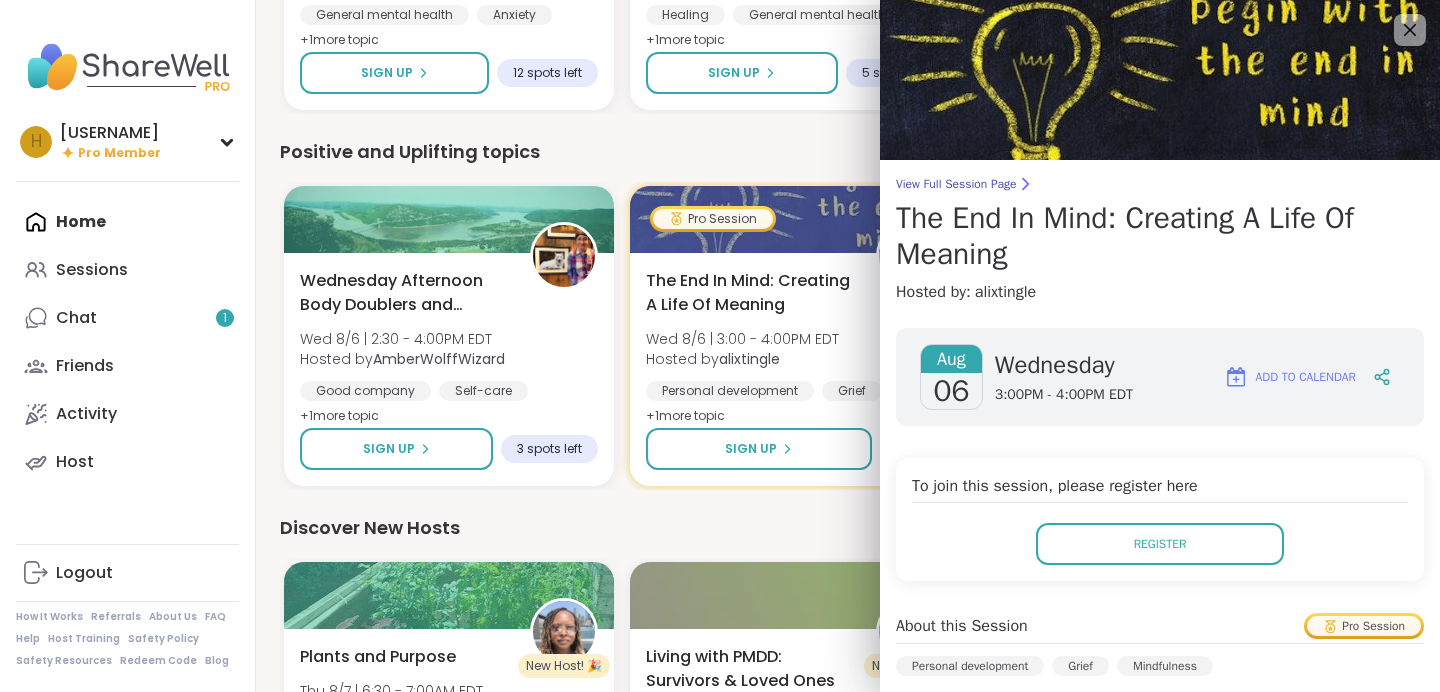 click on "Positive and Uplifting topics" at bounding box center (848, 152) 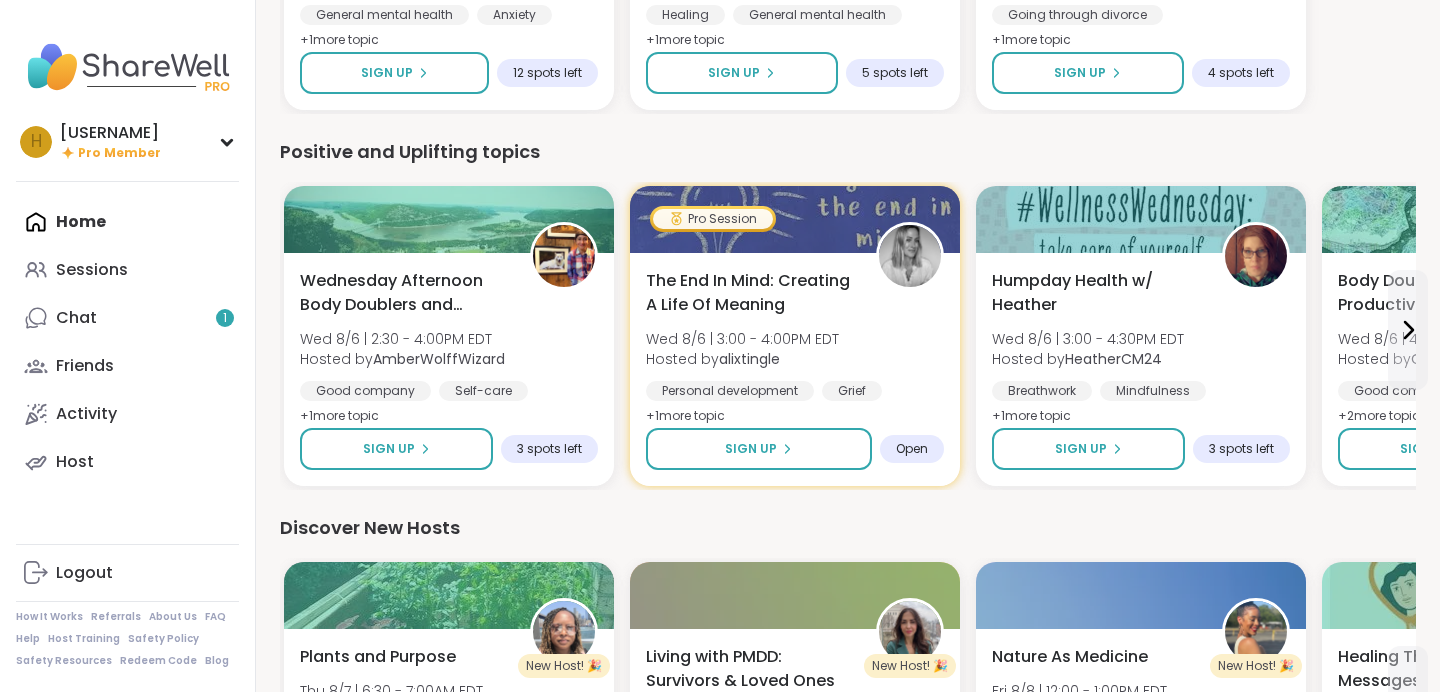 click on "Positive and Uplifting topics" at bounding box center (848, 152) 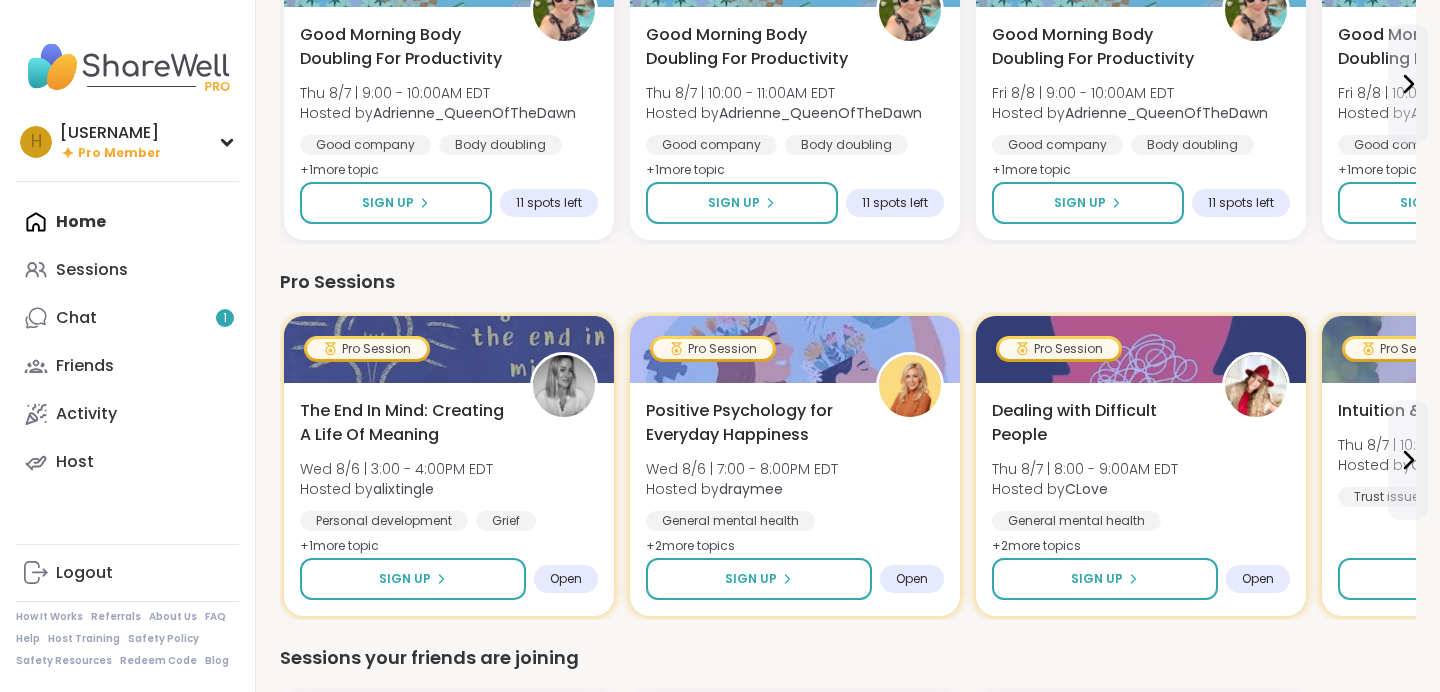 scroll, scrollTop: 1104, scrollLeft: 0, axis: vertical 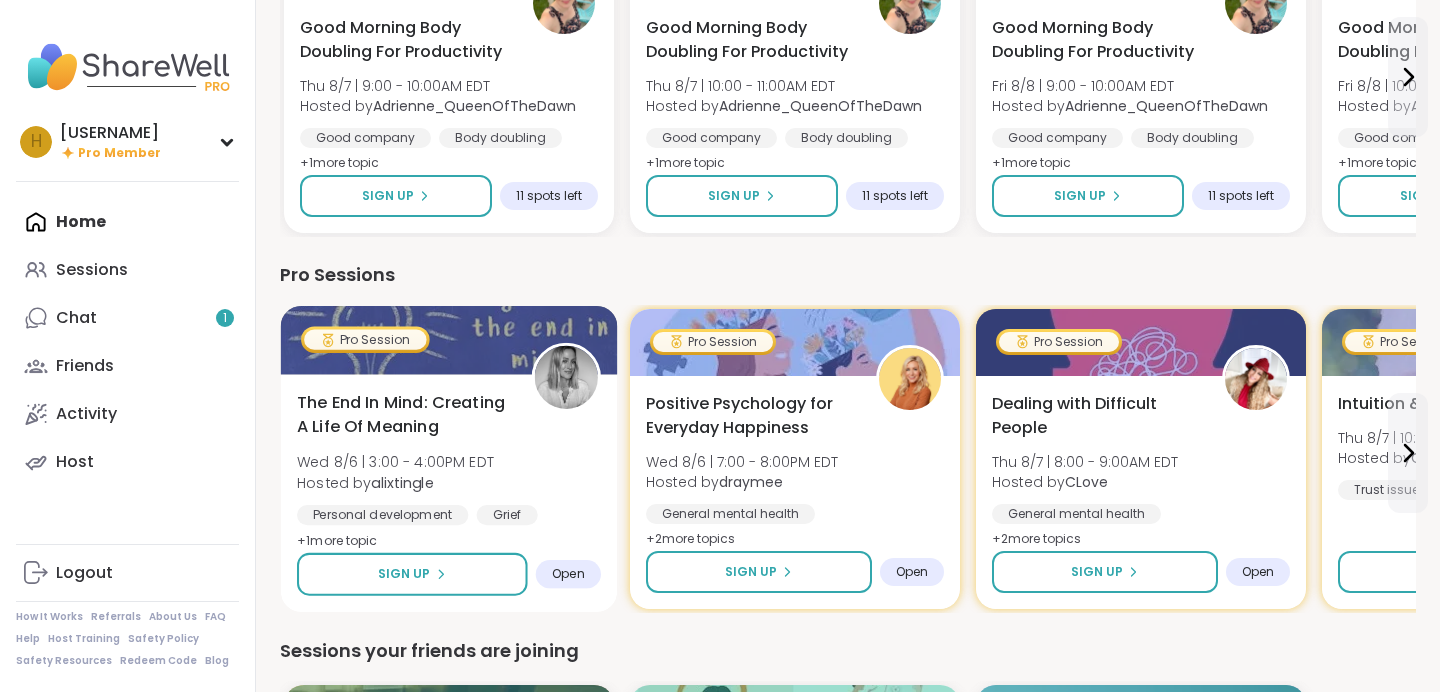 click on "The End In Mind: Creating A Life Of Meaning" at bounding box center (403, 415) 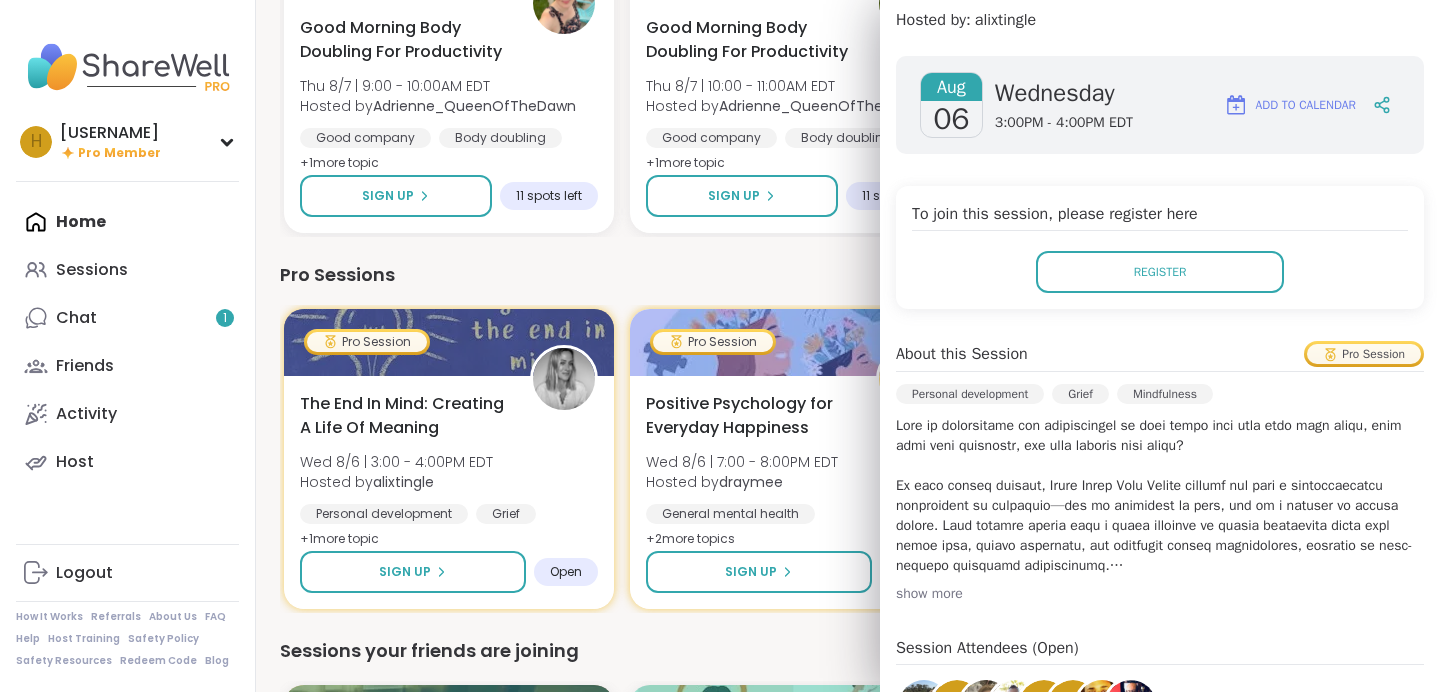 scroll, scrollTop: 282, scrollLeft: 0, axis: vertical 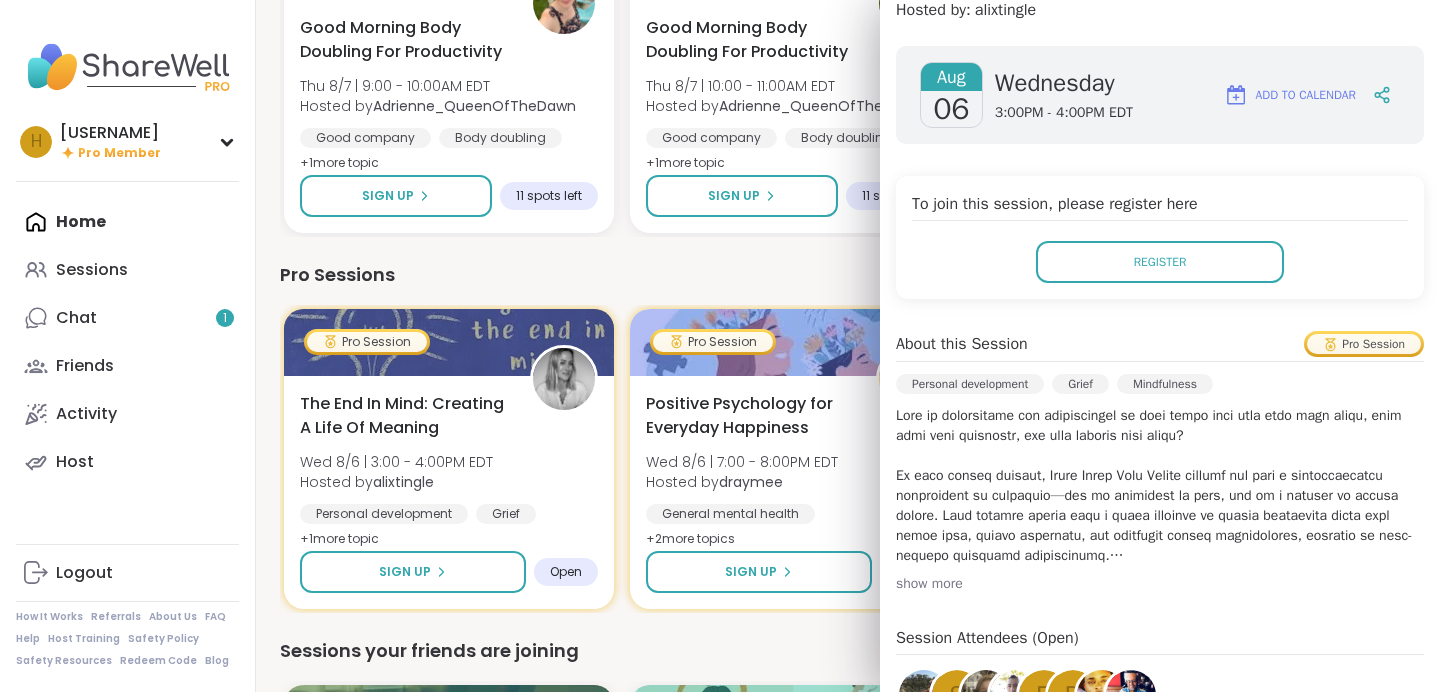 click on "We think you'll like these sessions happy hour pop up and chill Wed [MONTH]/[DAY] | 6:00 - 7:30PM EDT Hosted by  [USERNAME] Social anxiety Self-care Self-Improvement + 1  more topic Sign Up 10 spots left OCD Support Group Wed [MONTH]/[DAY] | 11:00 - 12:00AM EDT This session is Group-hosted Feeling stuck Anxiety Obsessive-compulsive disorder (OCD) Sign Up 13 spots left αωaкєи ωιтн вєαυтιfυℓ ѕσυℓѕ Thu [MONTH]/[DAY] | 7:00 - 8:00AM EDT Hosted by  [USERNAME] General mental health Finding purpose Emotional regulation + 2  more topic s Sign Up 1 spot left Pro Session Dealing with Difficult People Thu [MONTH]/[DAY] | 8:00 - 9:00AM EDT Hosted by  [USERNAME] General mental health Stress management Relationship struggles + 2  more topic s Sign Up Open Meditation Practice Circle Thu [MONTH]/[DAY] | 12:00 - 12:45PM EDT Hosted by  [USERNAME] Anxiety Breathwork Meditation Sign Up 15 spots left New Host! 🎉 Living with PMDD: Survivors & Loved Ones Thu [MONTH]/[DAY] | 12:00 - 1:00PM EDT Hosted by  [USERNAME] Self-care Anxiety Relationship struggles + 1  more topic" at bounding box center [848, 846] 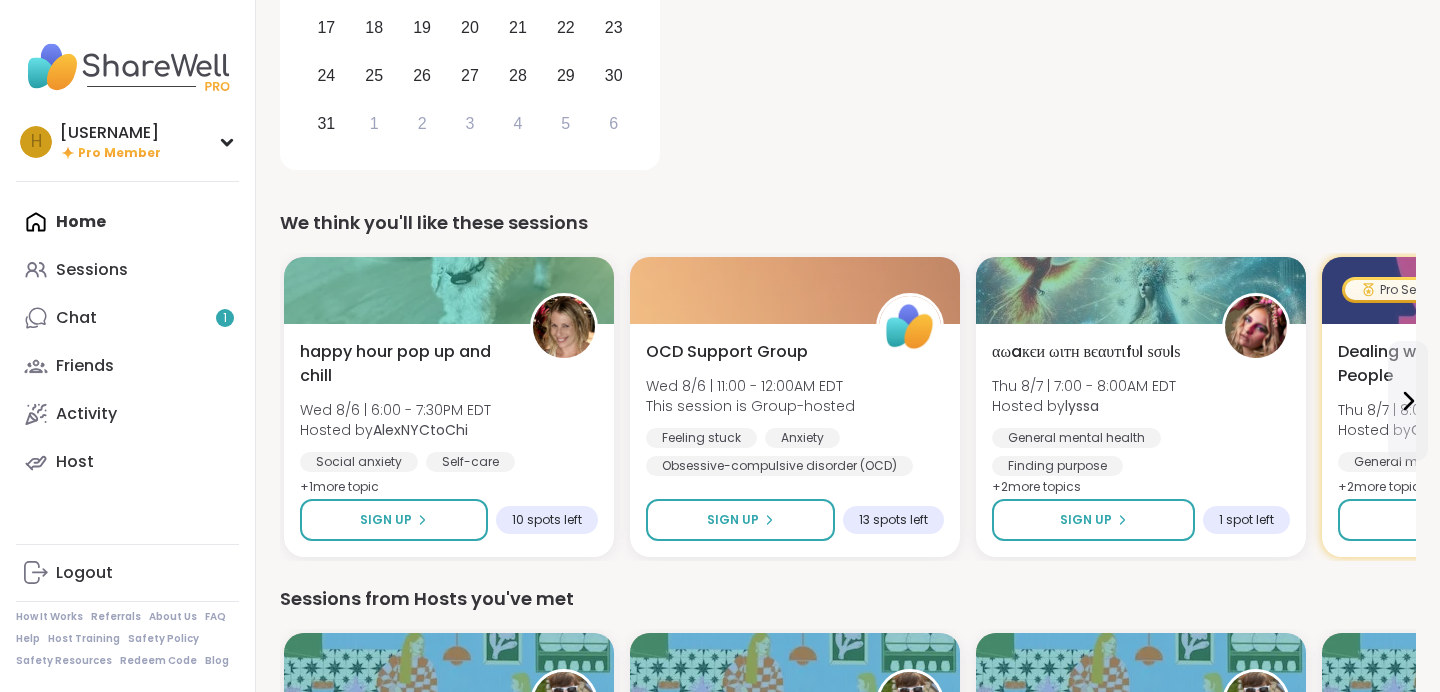 scroll, scrollTop: 394, scrollLeft: 0, axis: vertical 